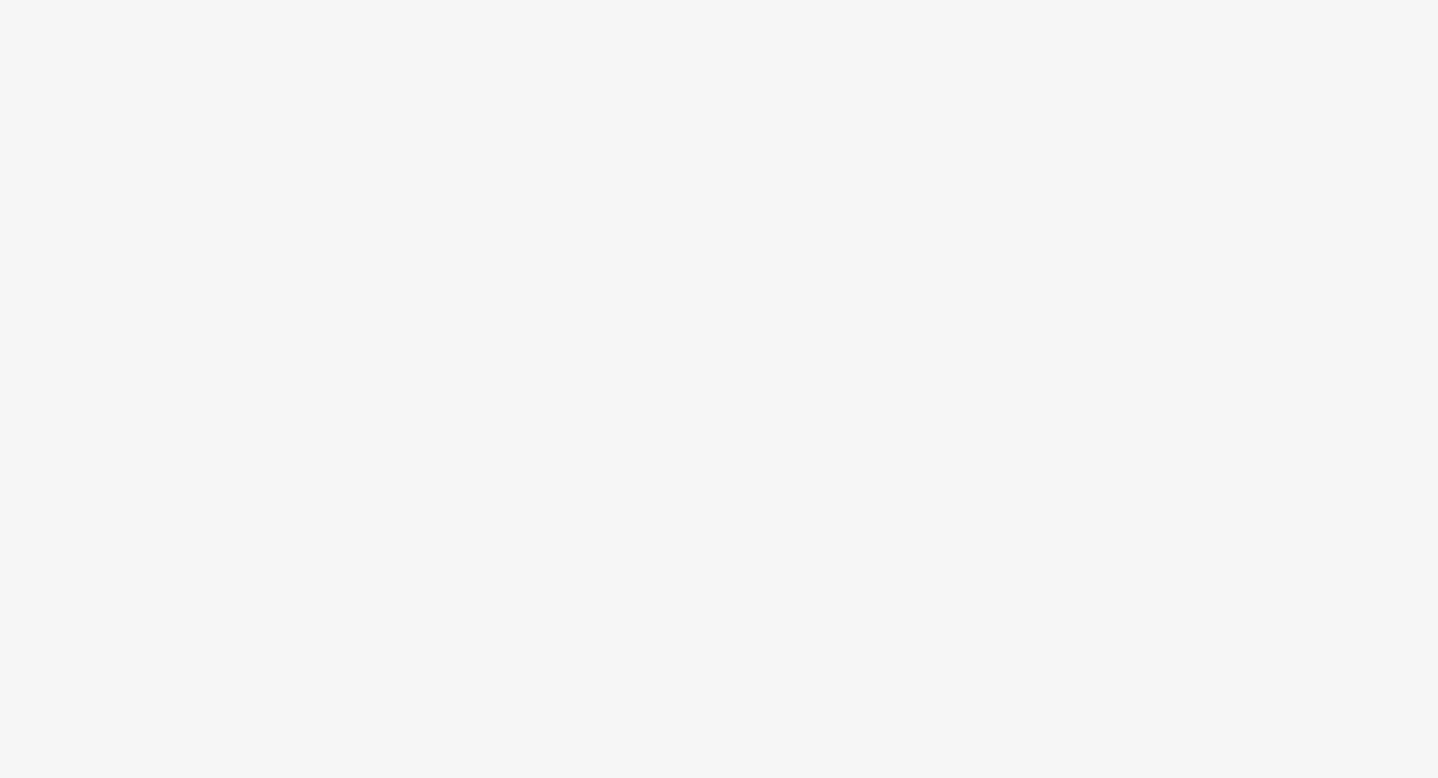 scroll, scrollTop: 0, scrollLeft: 0, axis: both 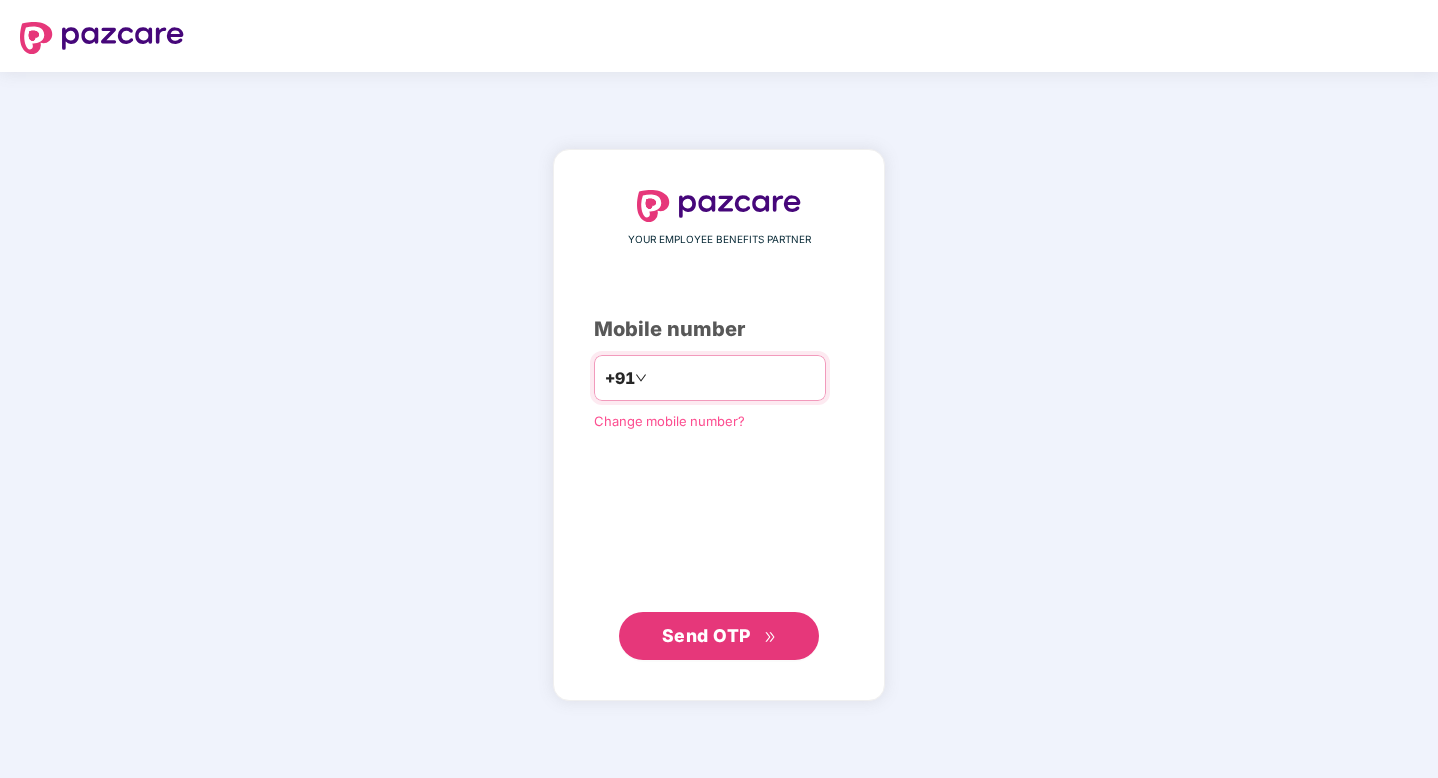 click at bounding box center (733, 378) 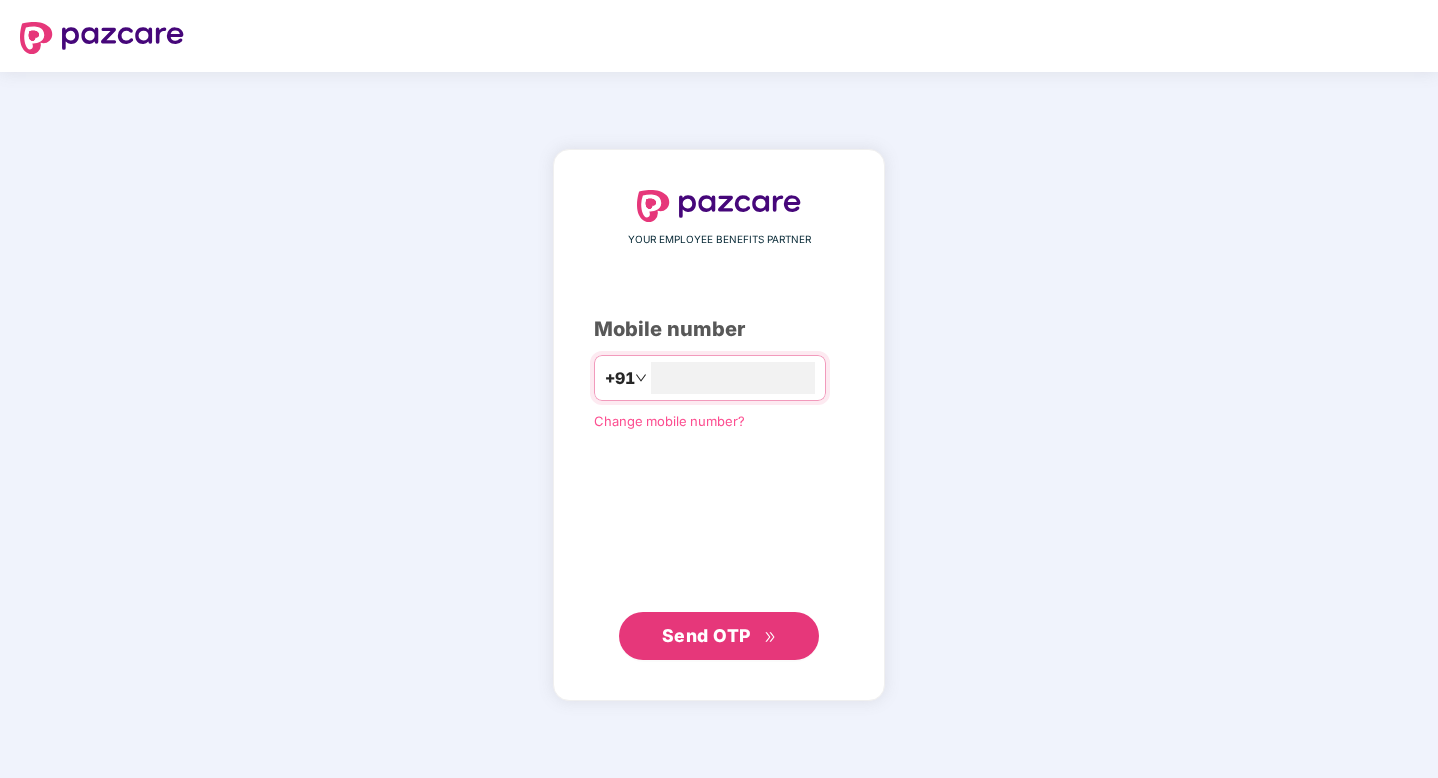 type on "**********" 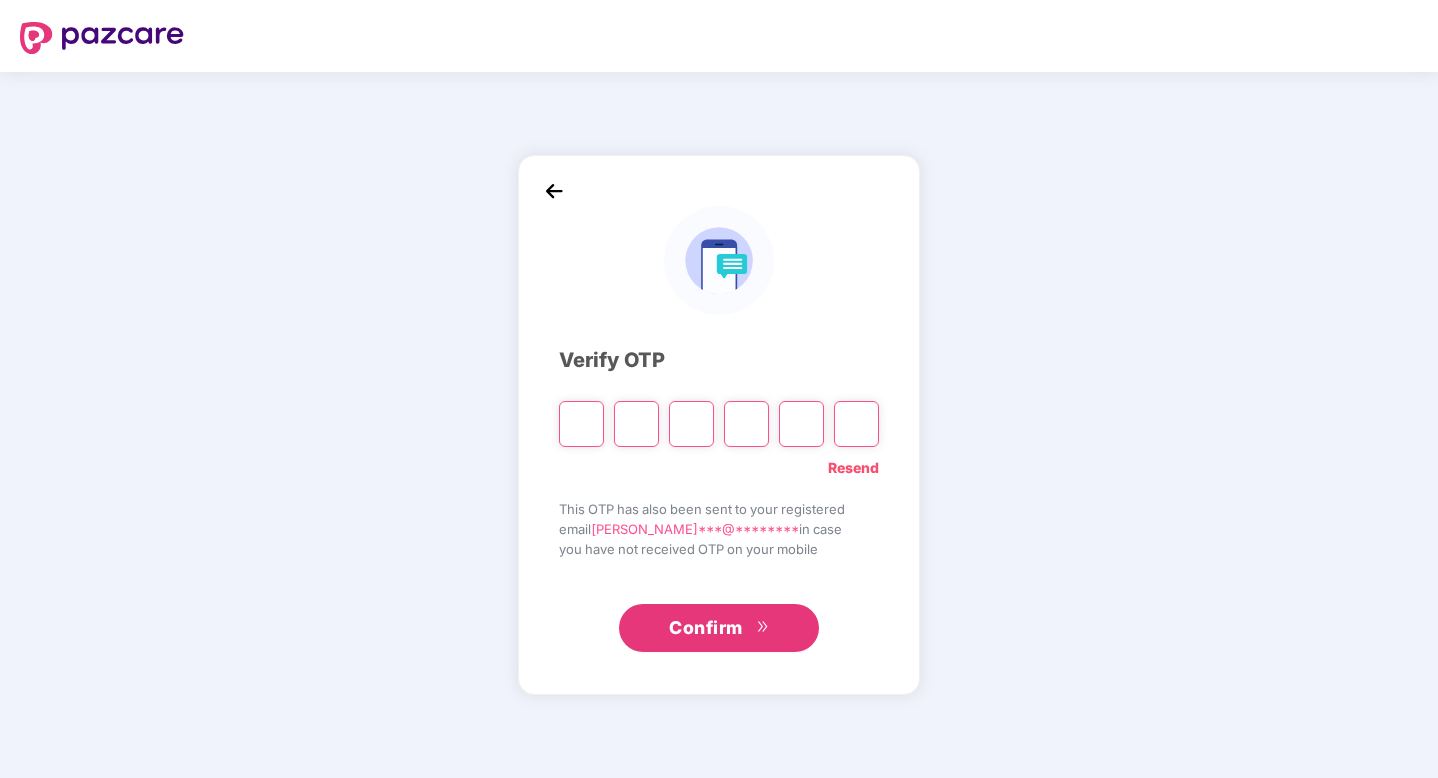 type on "*" 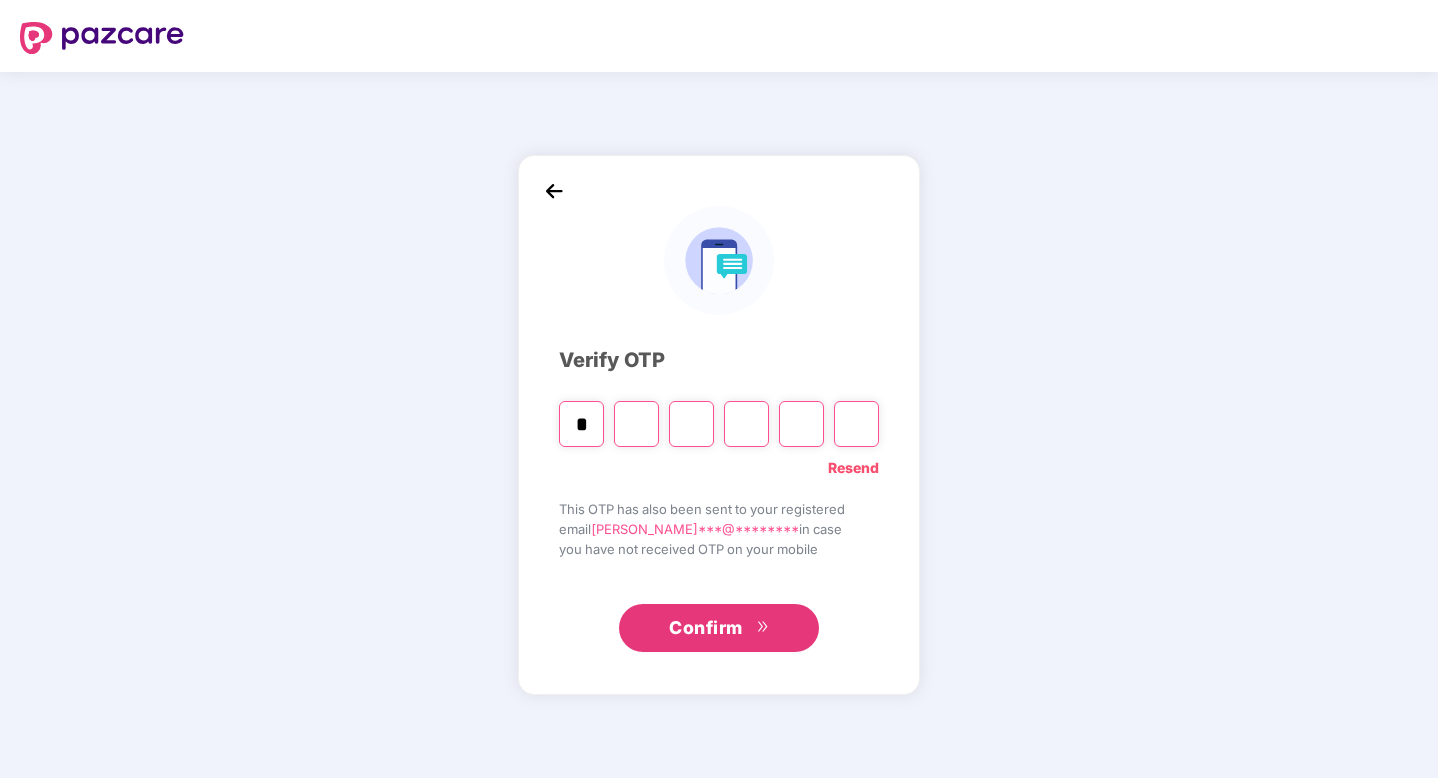 type on "*" 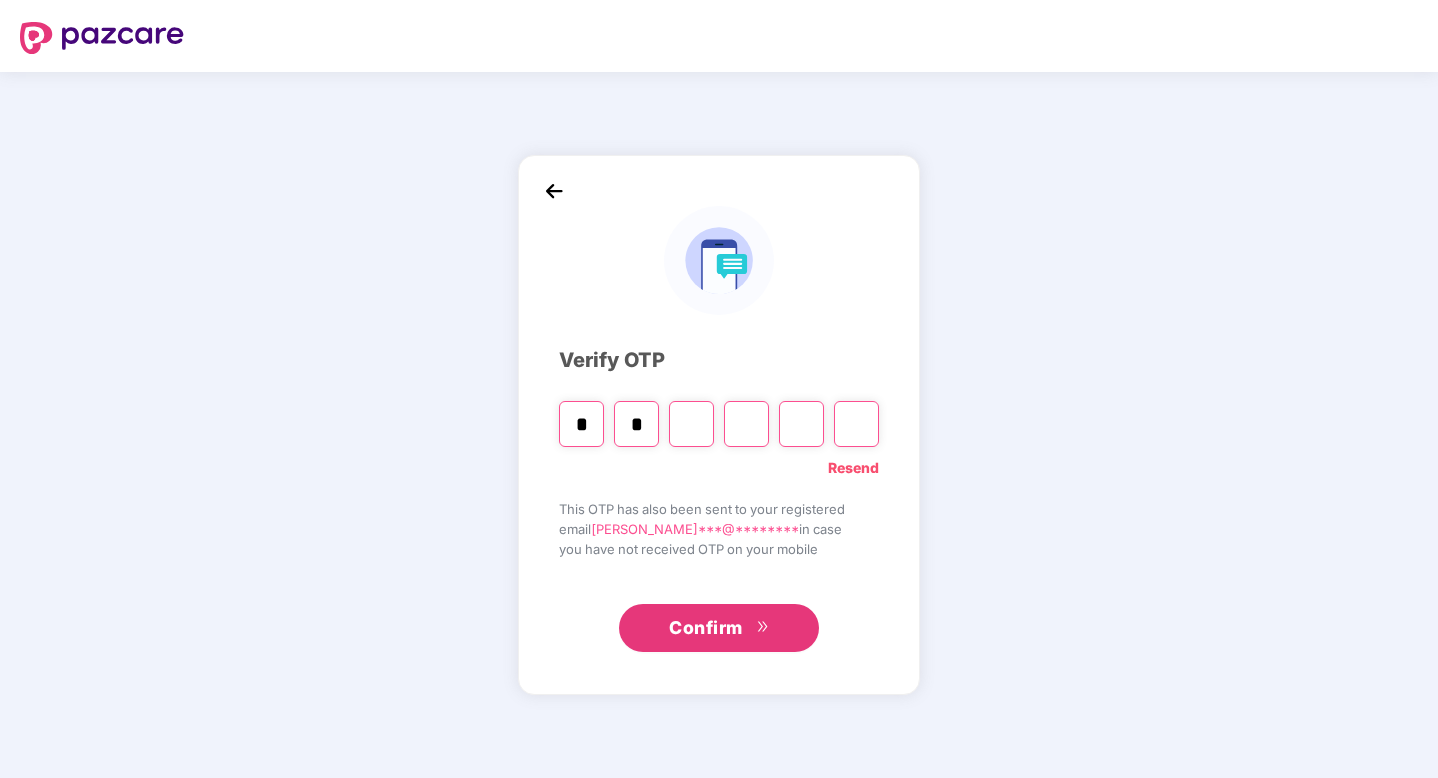 type on "*" 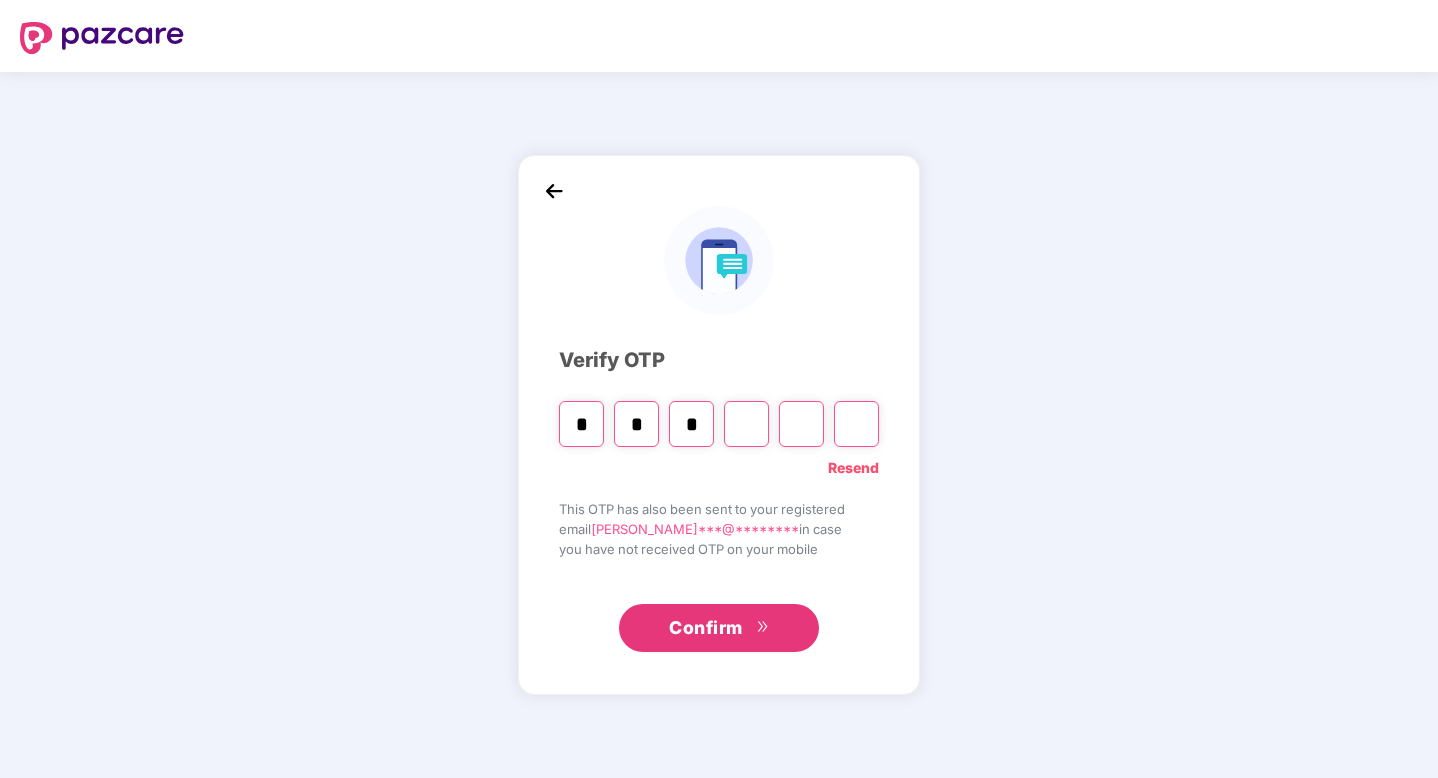 type on "*" 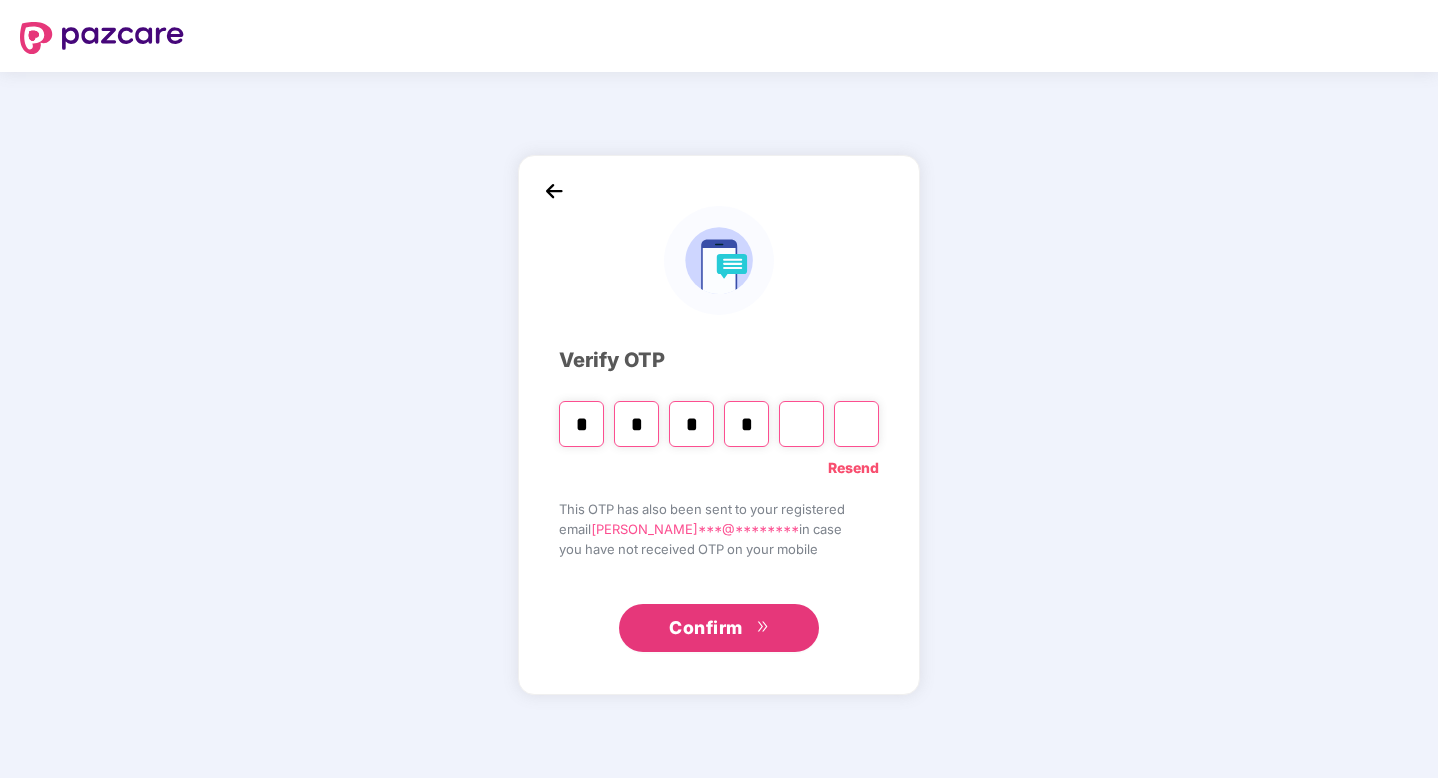 type on "*" 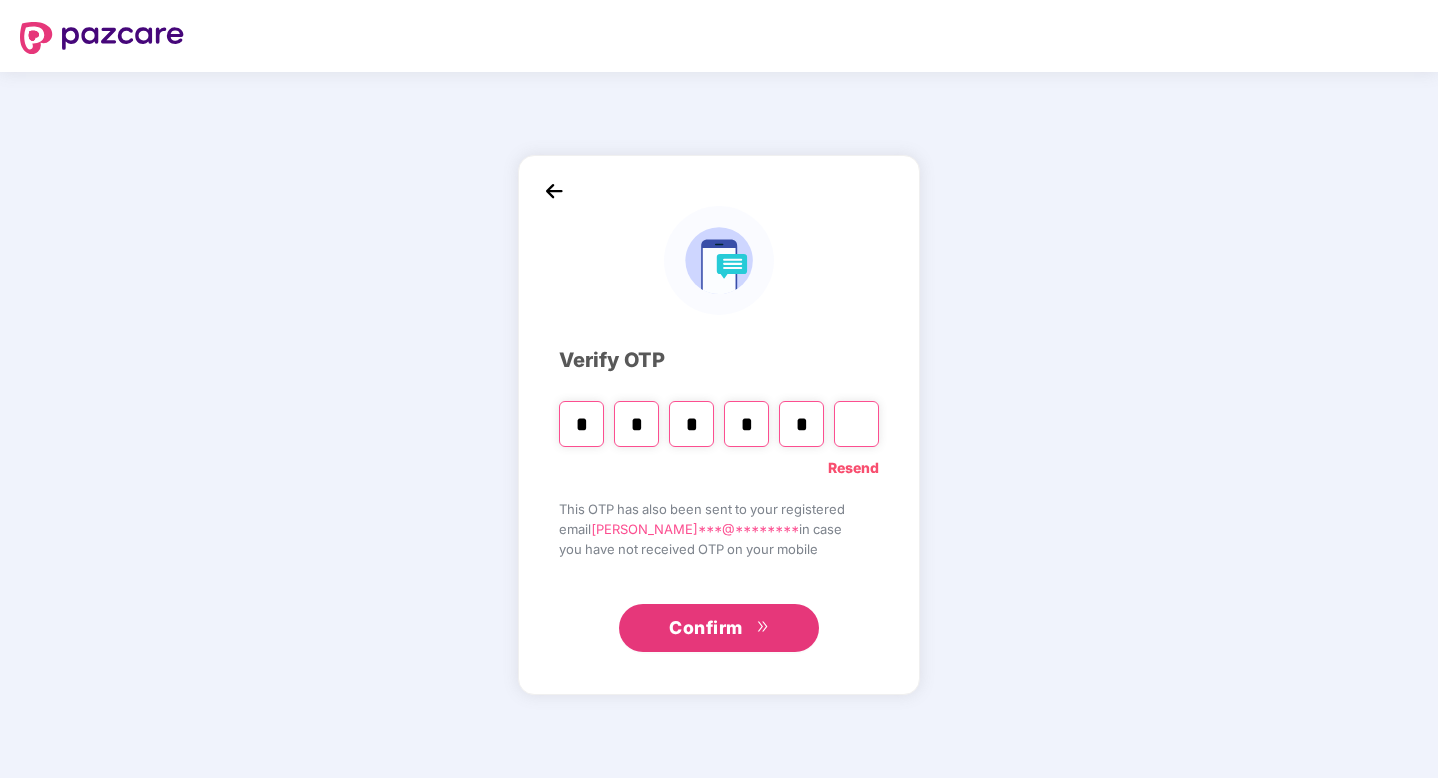 type on "*" 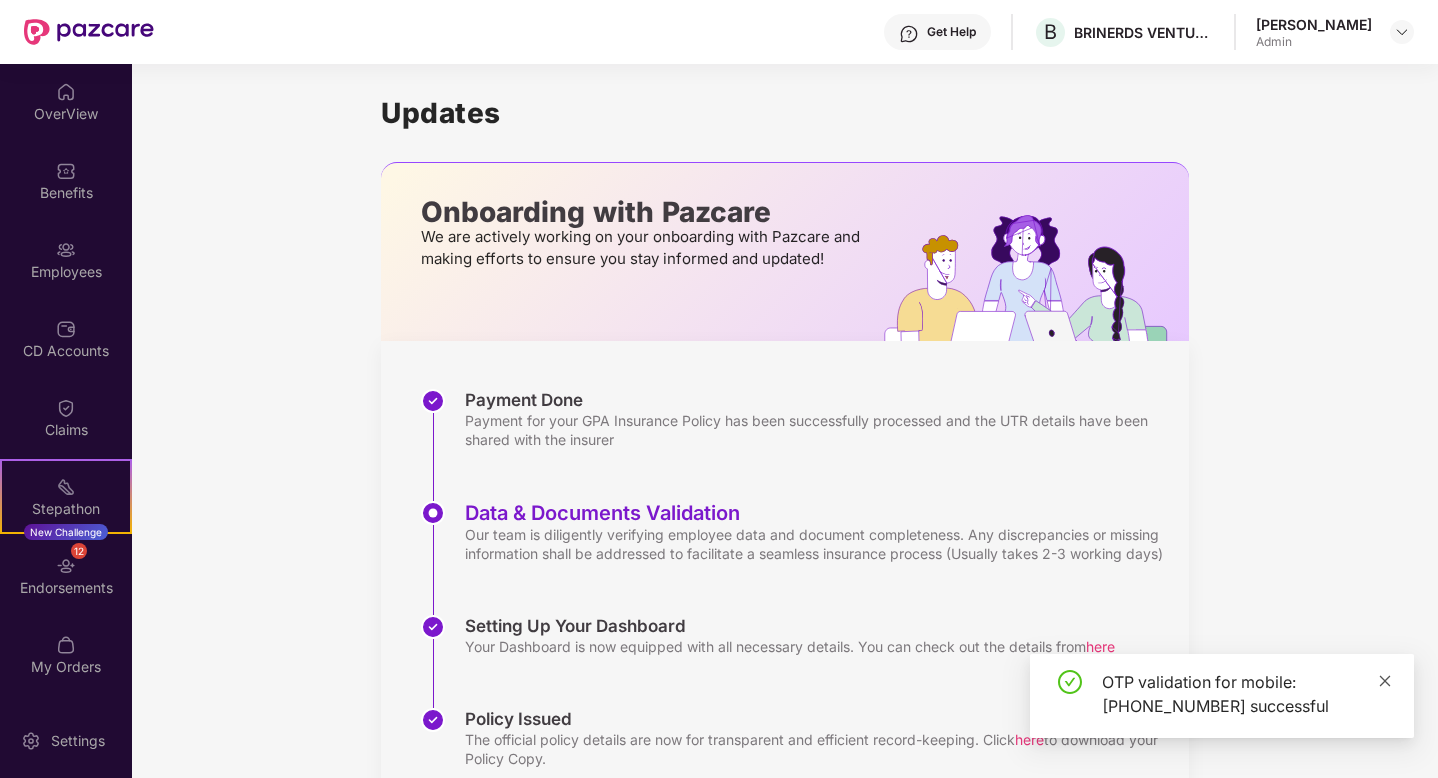 click 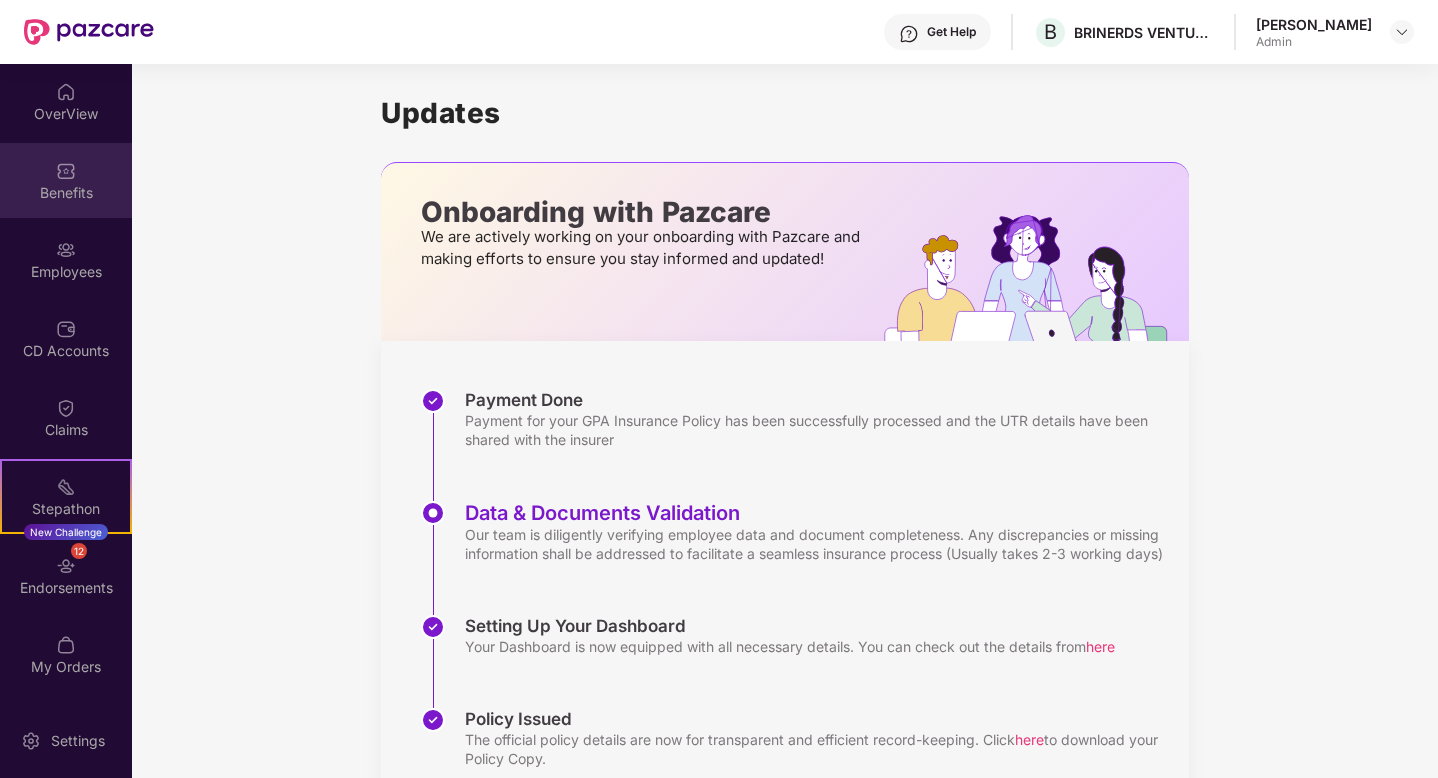 click on "Benefits" at bounding box center [66, 180] 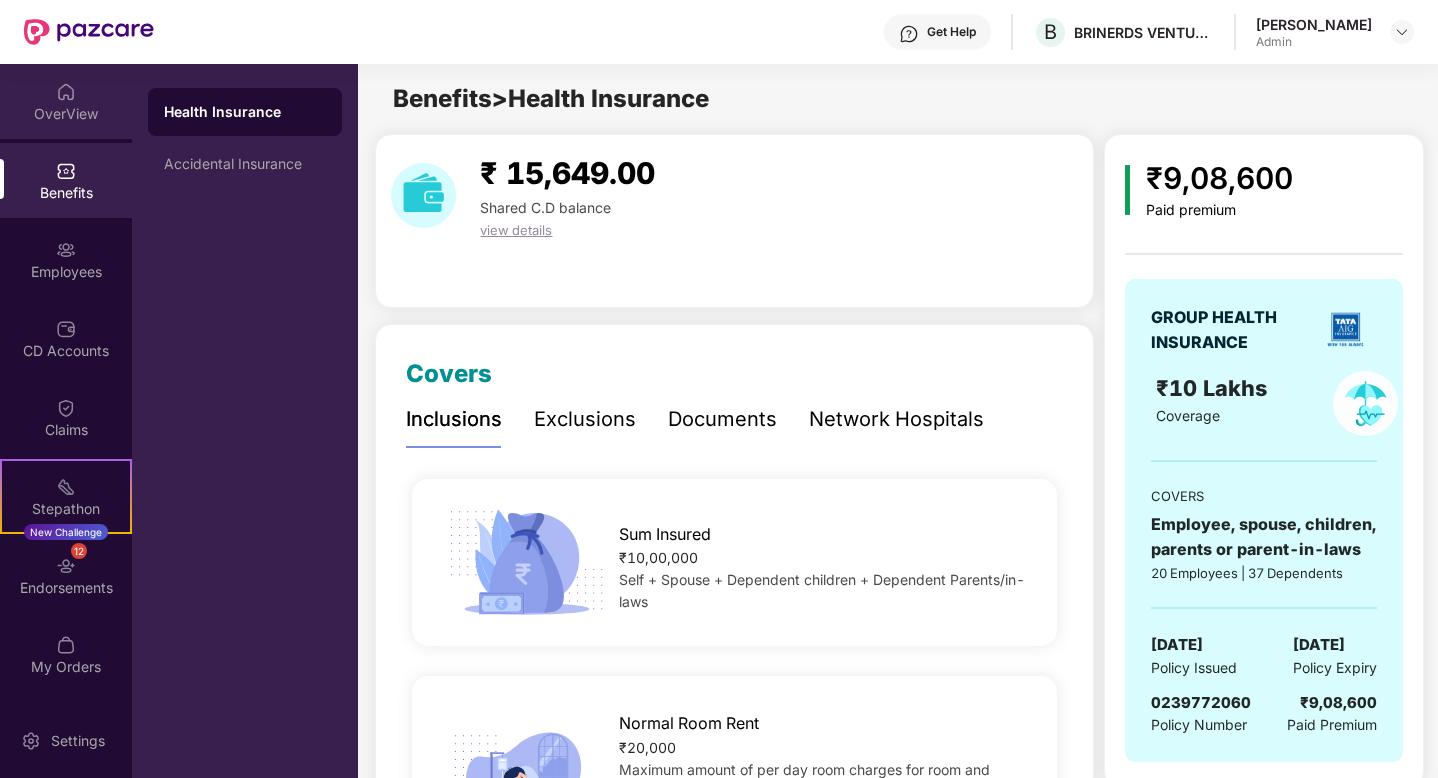click on "OverView" at bounding box center (66, 101) 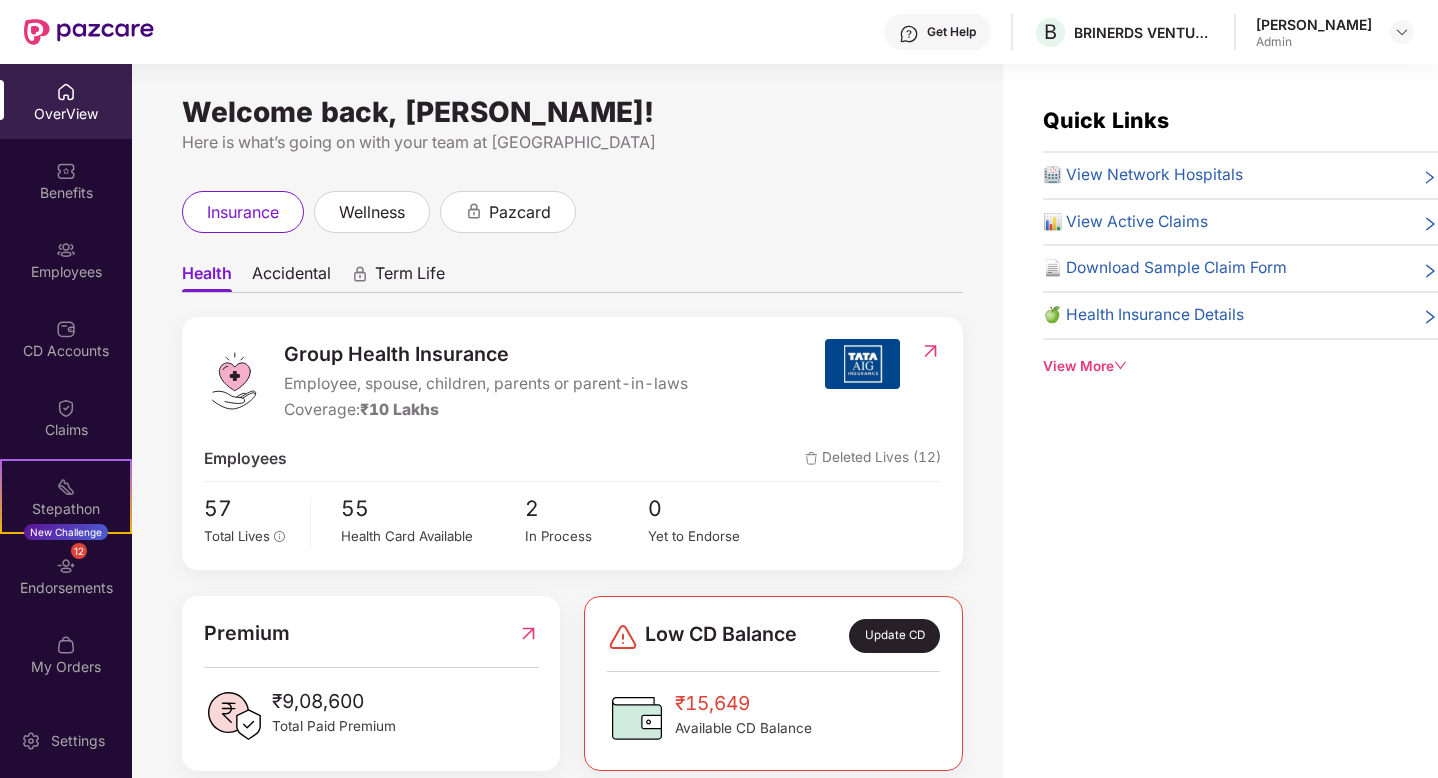 click on "📊 View Active Claims" at bounding box center (1240, 222) 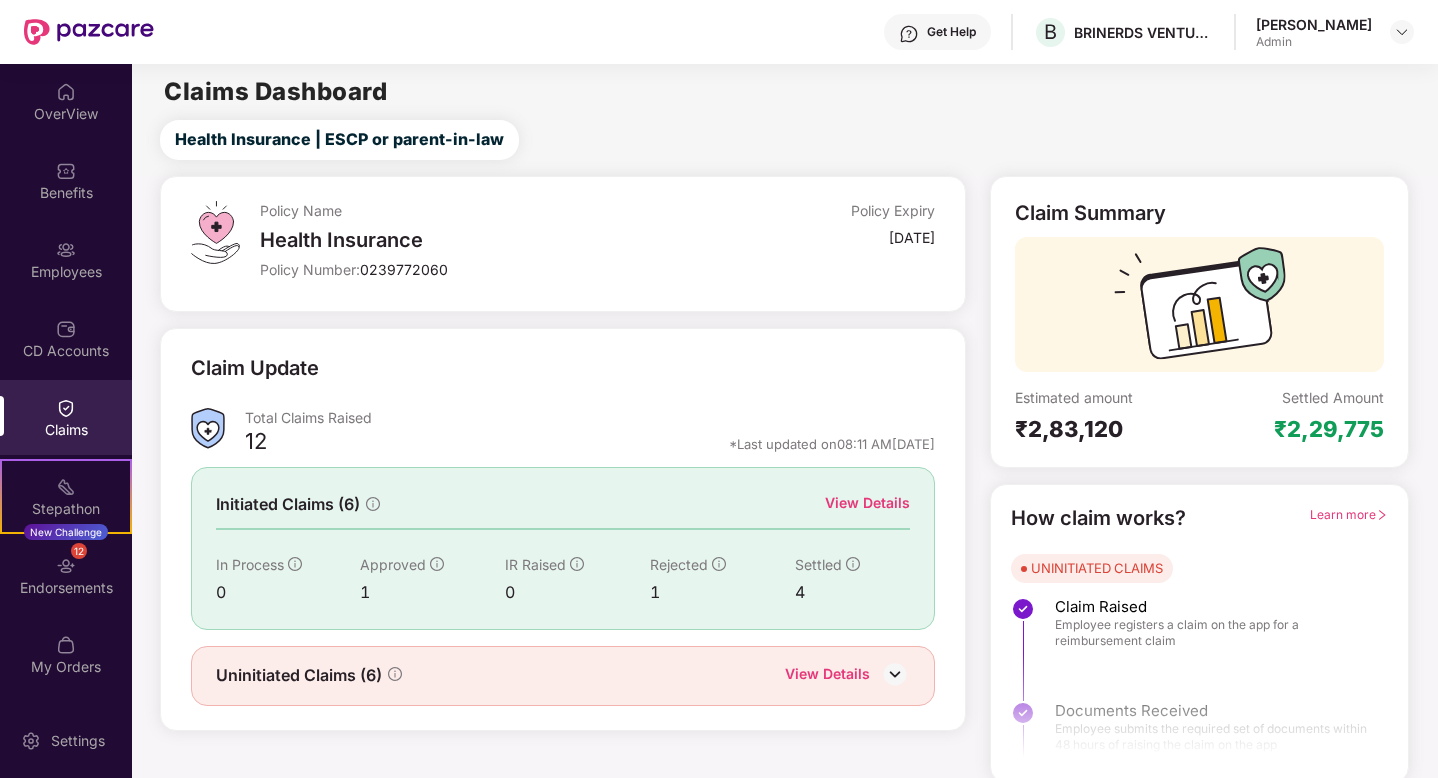 scroll, scrollTop: 5, scrollLeft: 0, axis: vertical 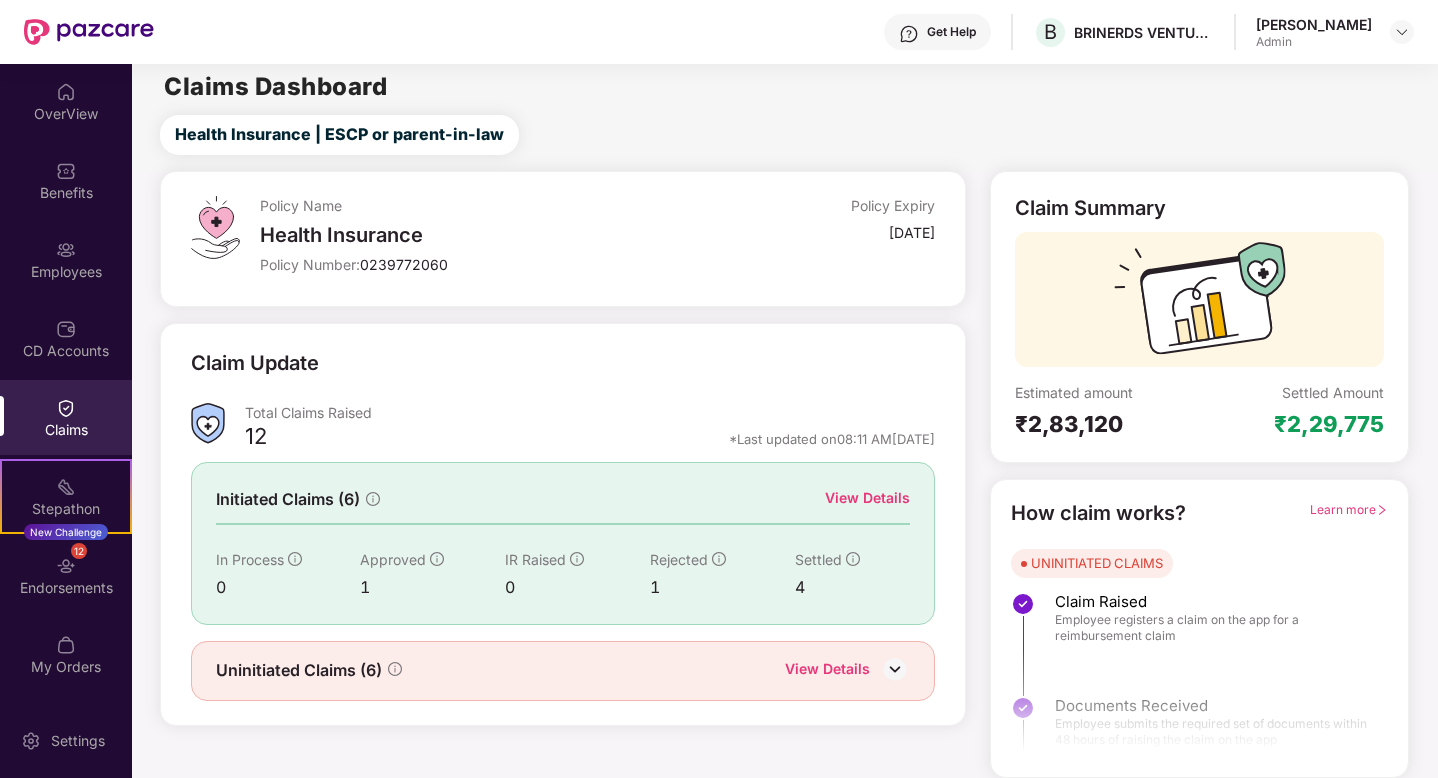 click at bounding box center (208, 423) 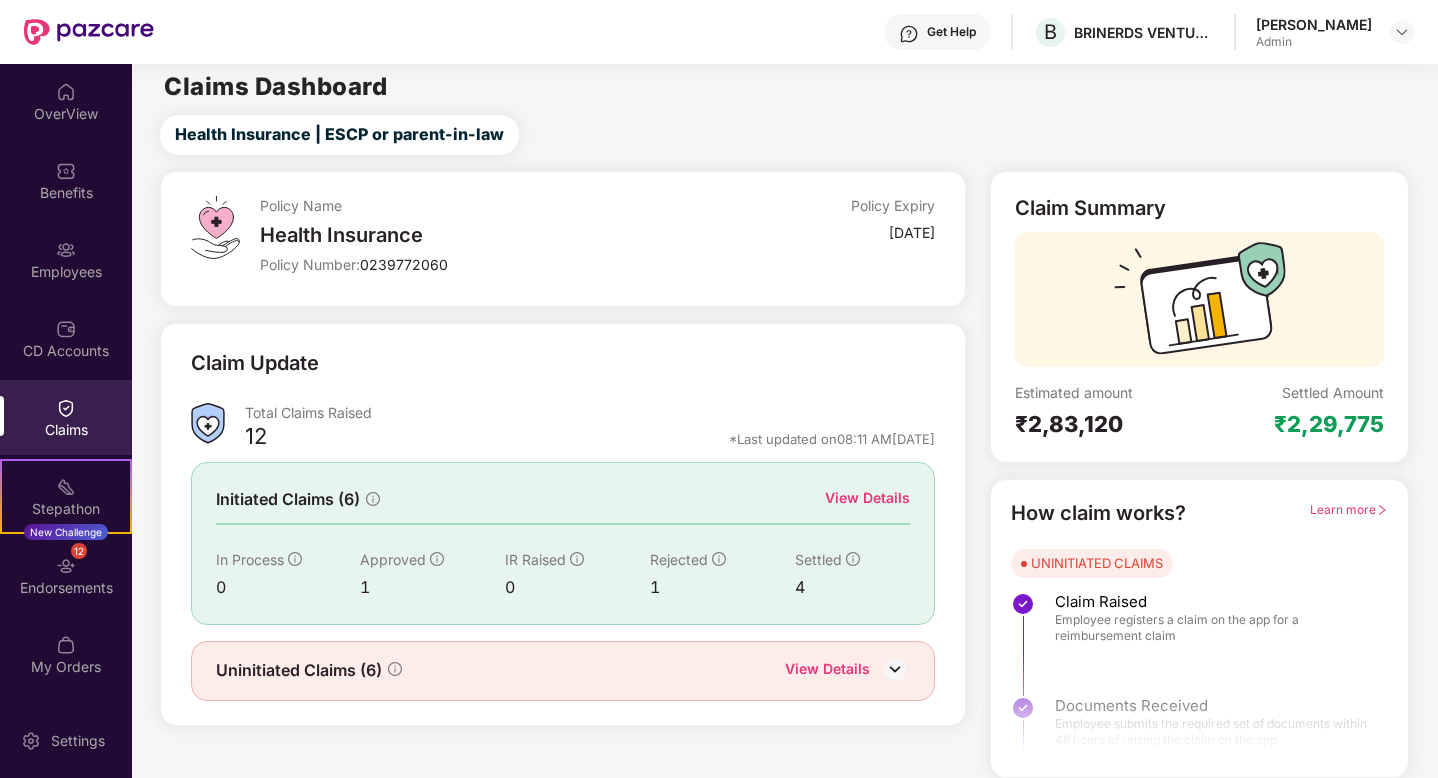 scroll, scrollTop: 0, scrollLeft: 0, axis: both 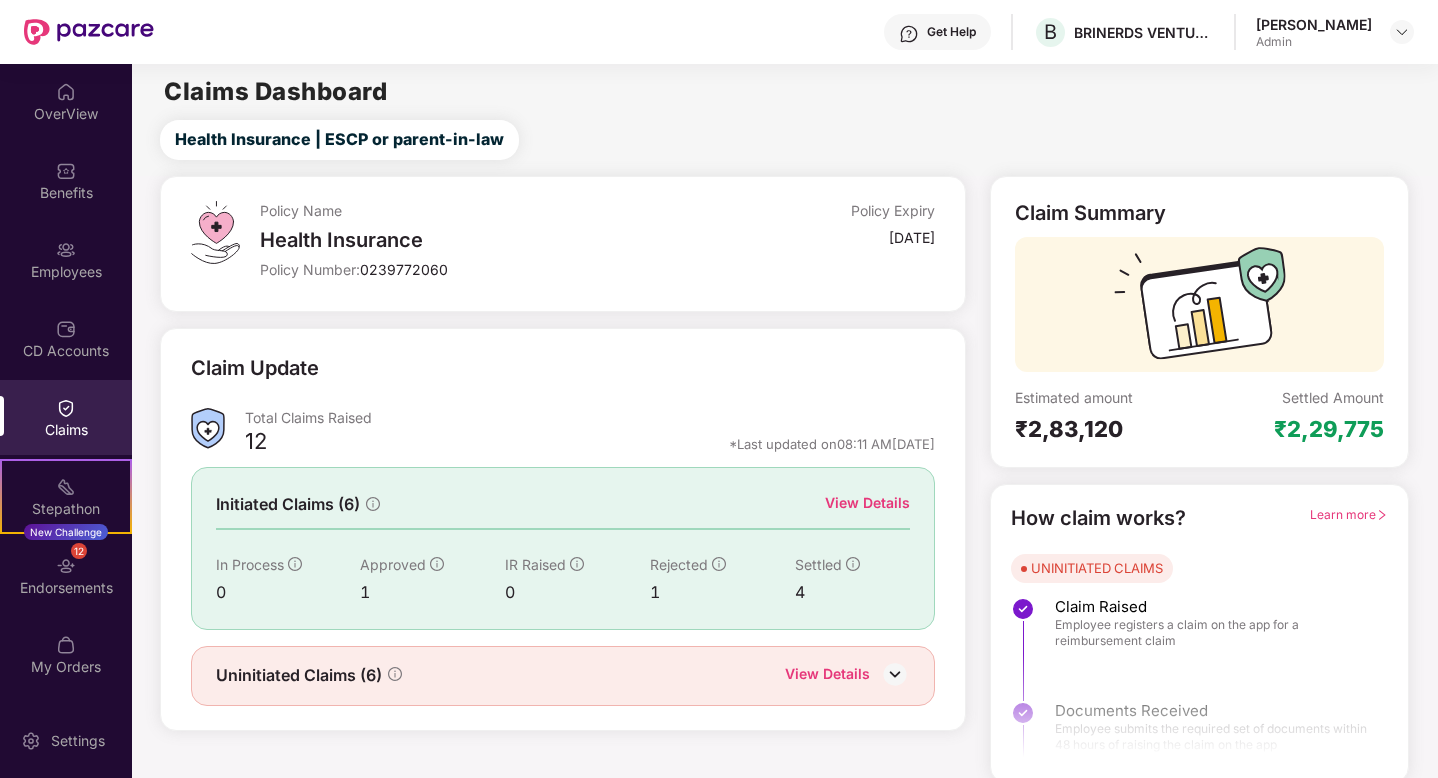 click on "View Details" at bounding box center [867, 503] 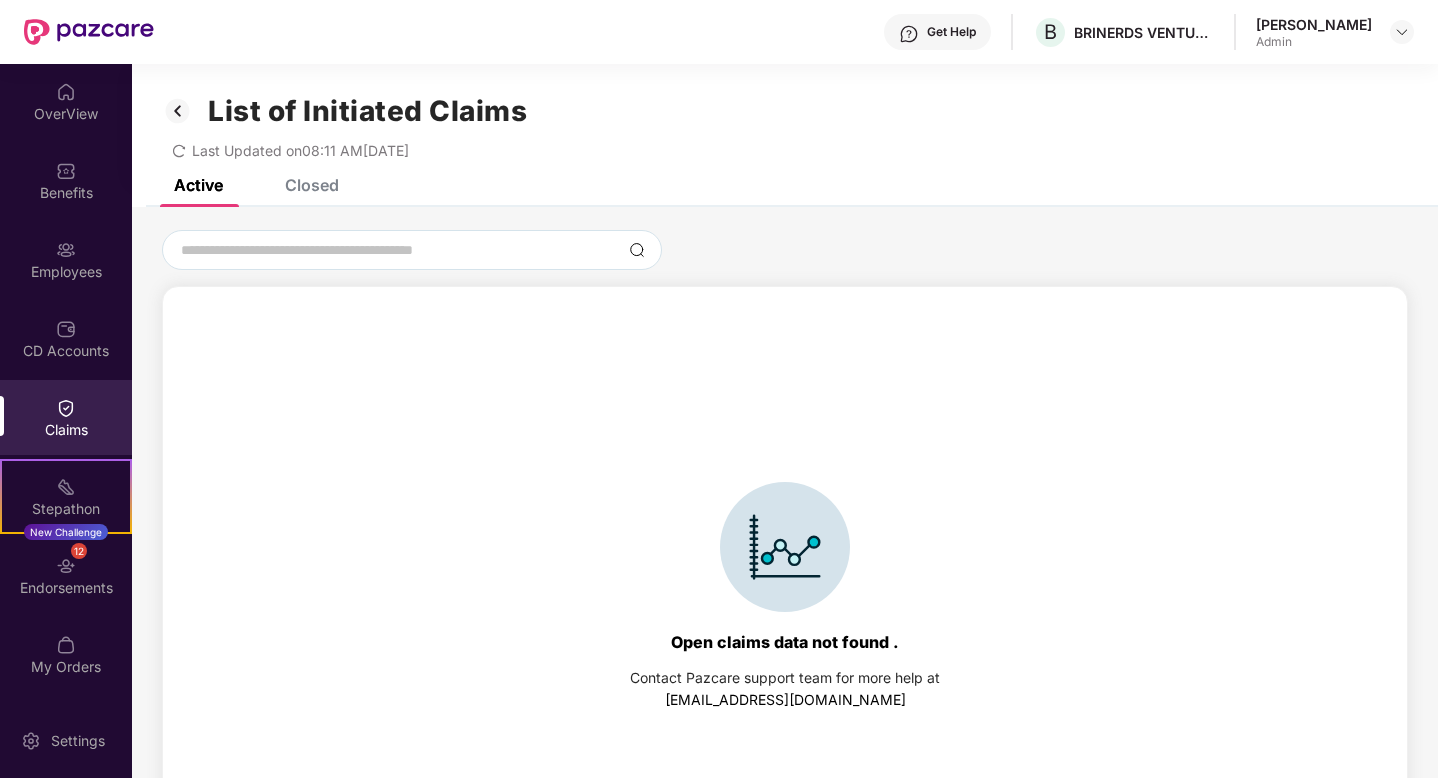 click on "Closed" at bounding box center (312, 185) 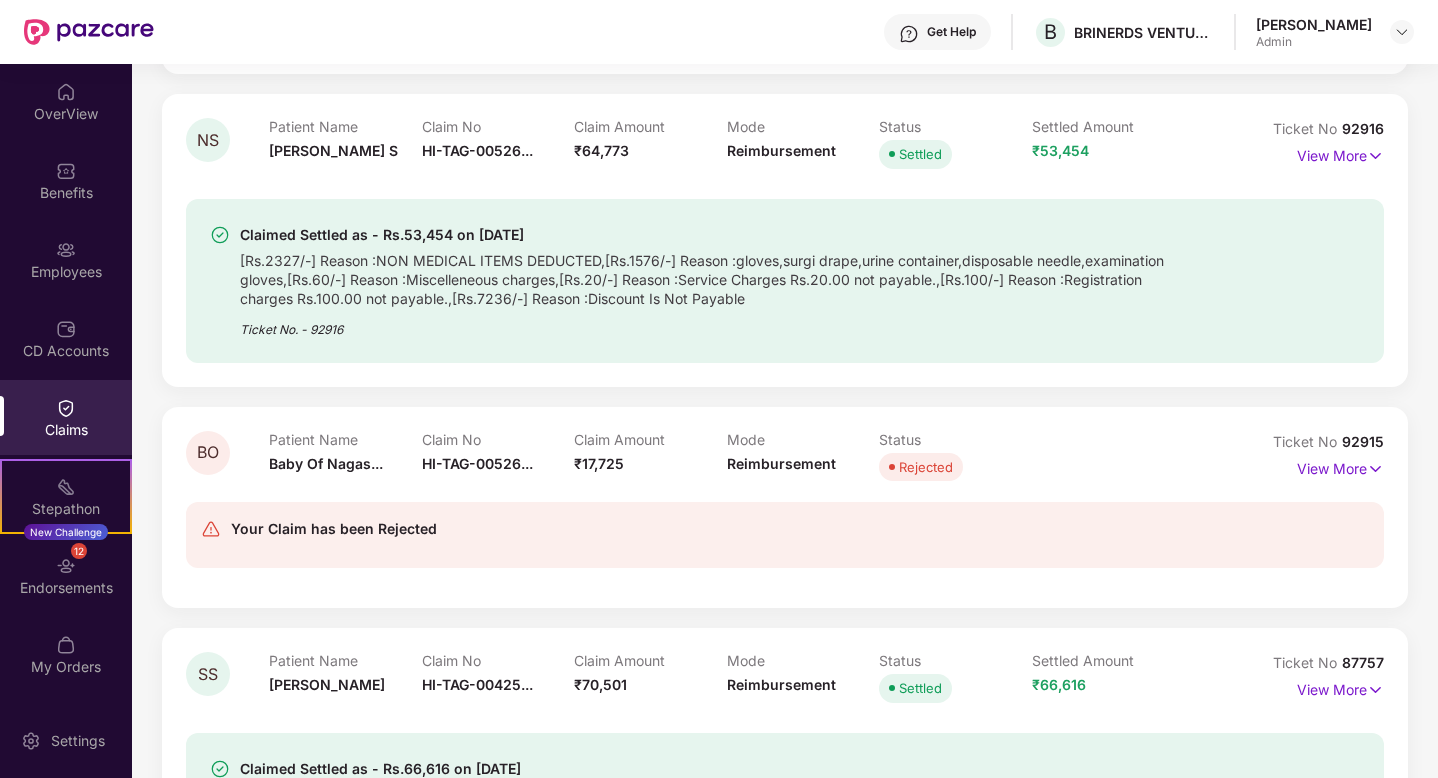 scroll, scrollTop: 1028, scrollLeft: 0, axis: vertical 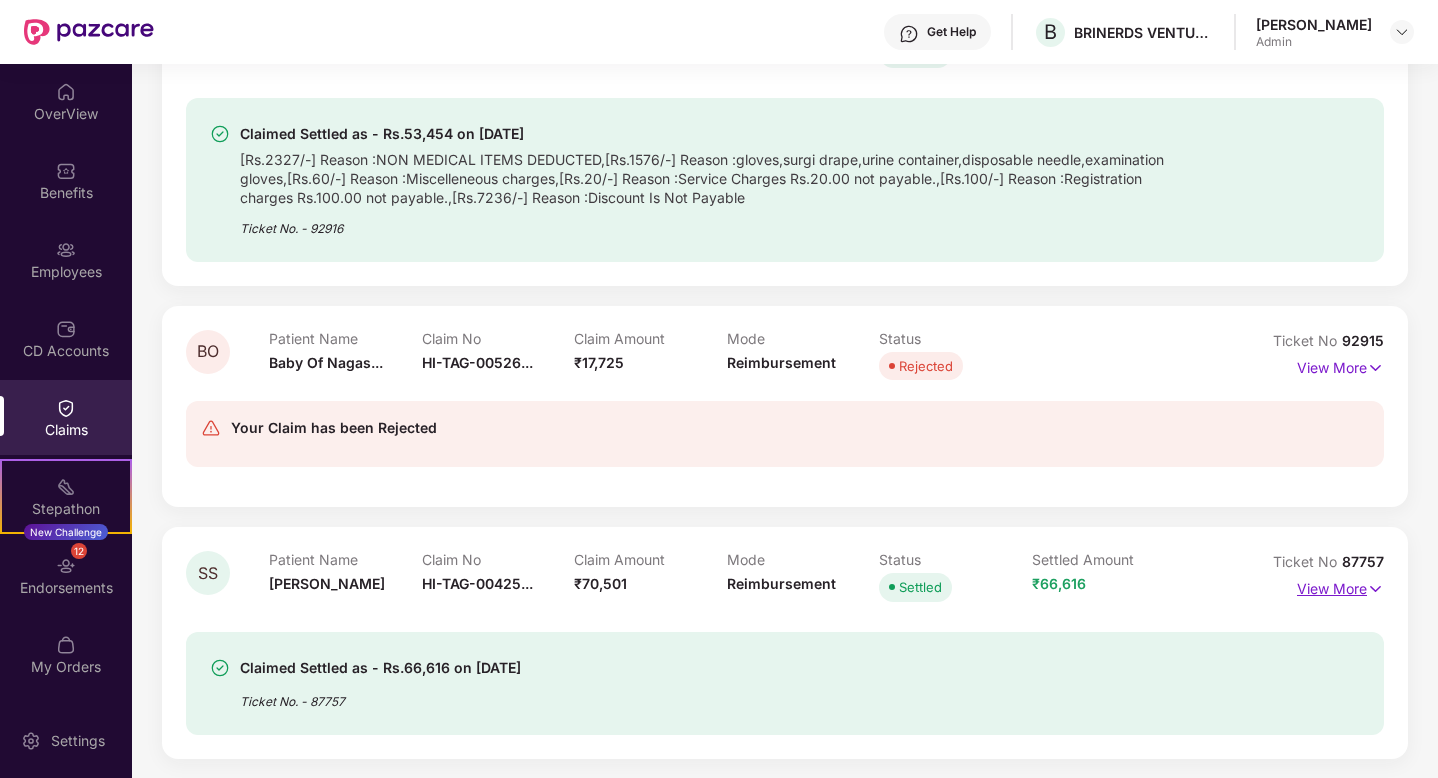 click at bounding box center (1375, 589) 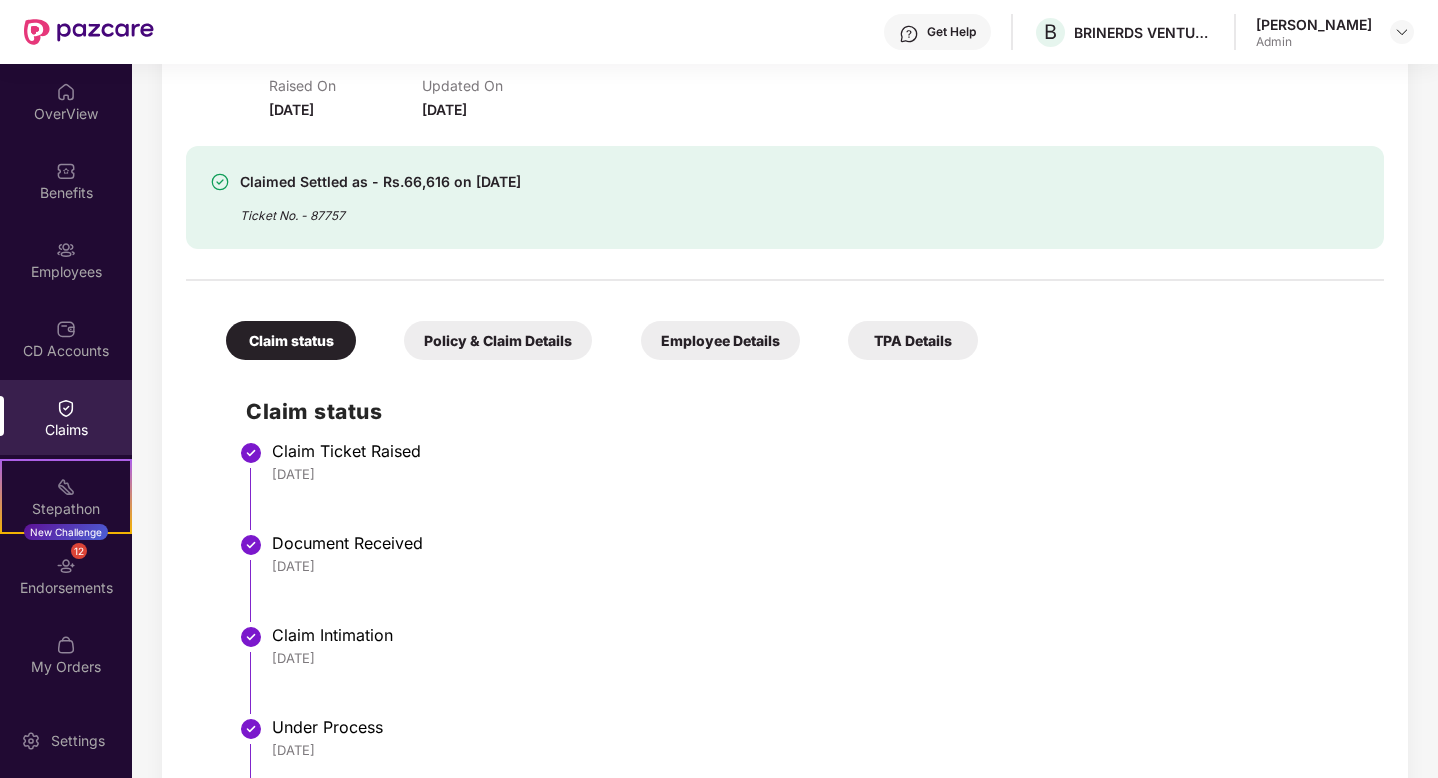 scroll, scrollTop: 1378, scrollLeft: 0, axis: vertical 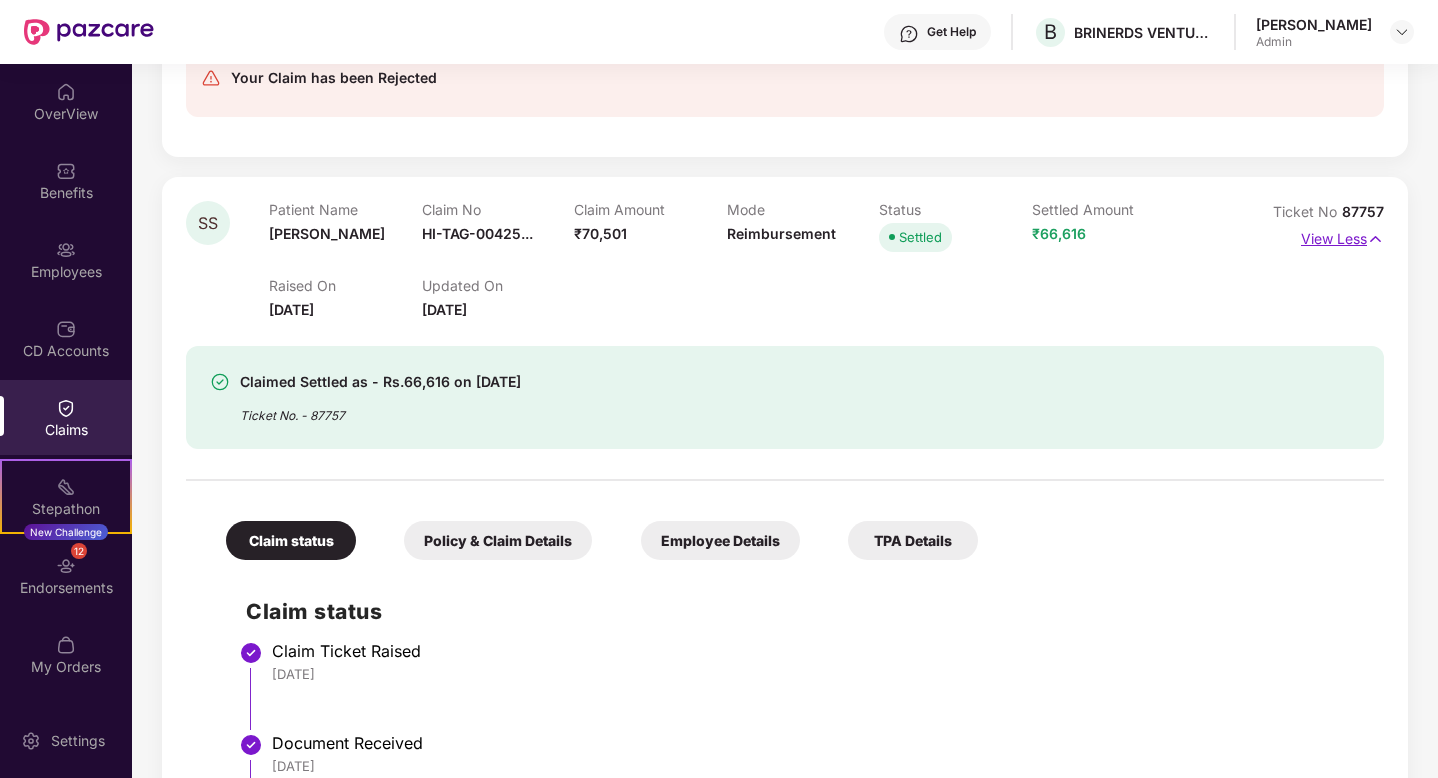 click at bounding box center (1375, 239) 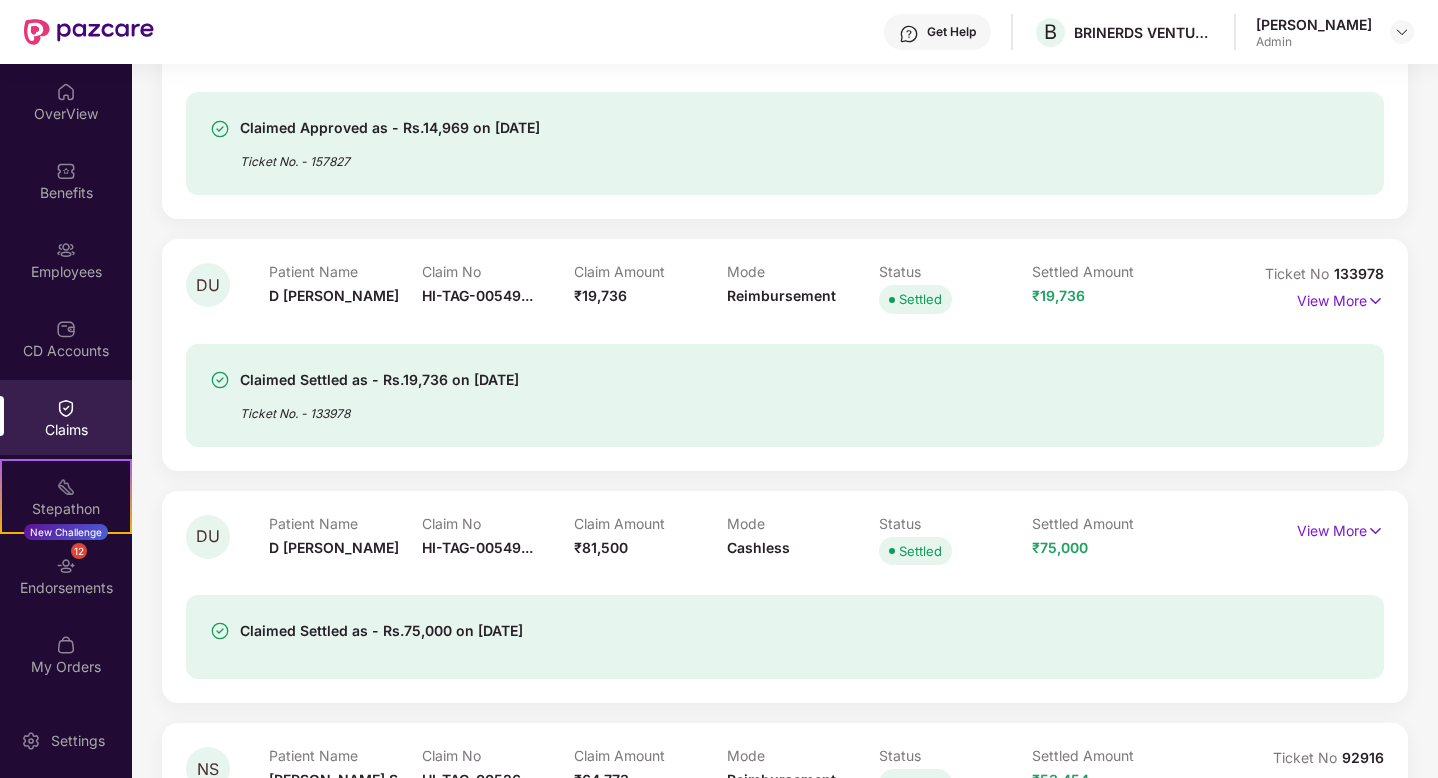 scroll, scrollTop: 0, scrollLeft: 0, axis: both 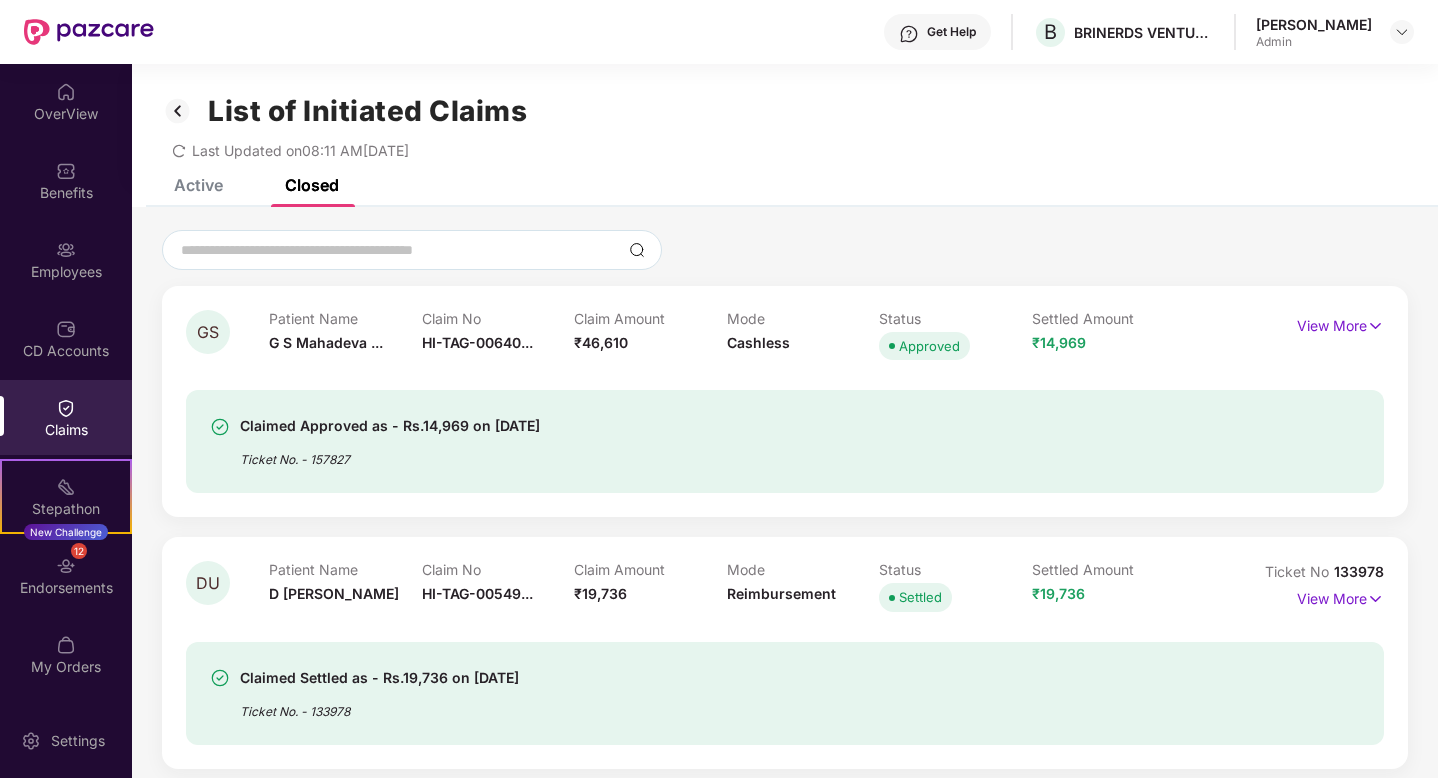 click on "GS" at bounding box center (208, 332) 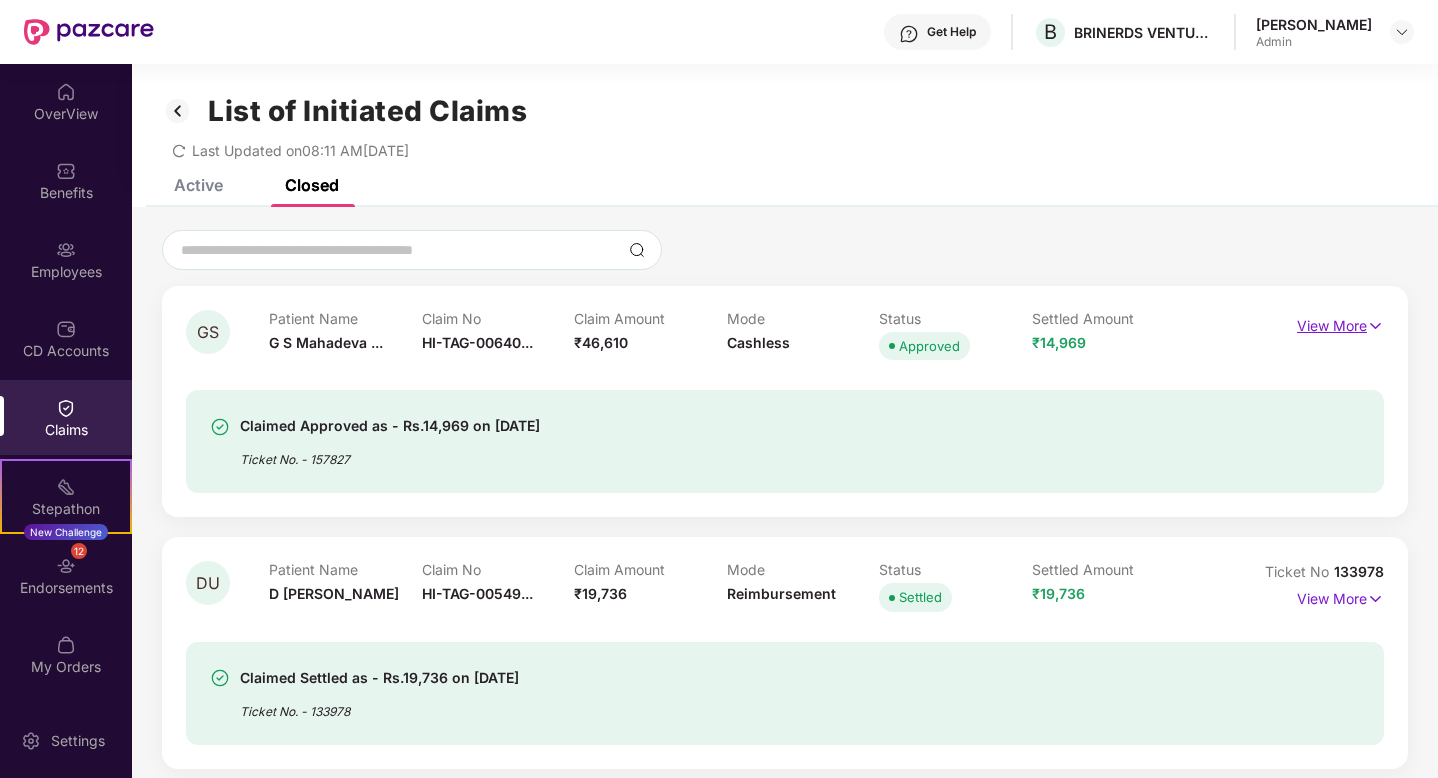 click on "View More" at bounding box center (1340, 323) 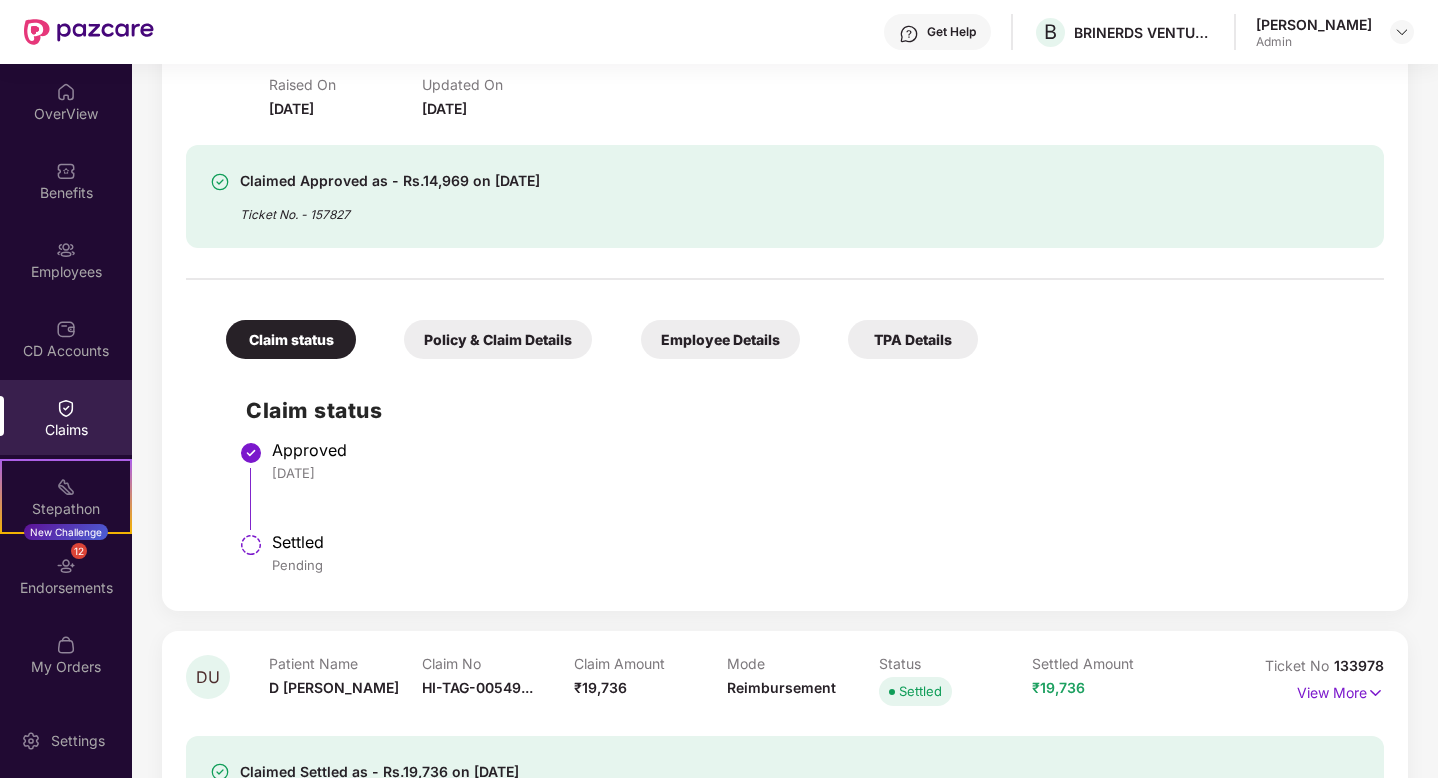 scroll, scrollTop: 355, scrollLeft: 0, axis: vertical 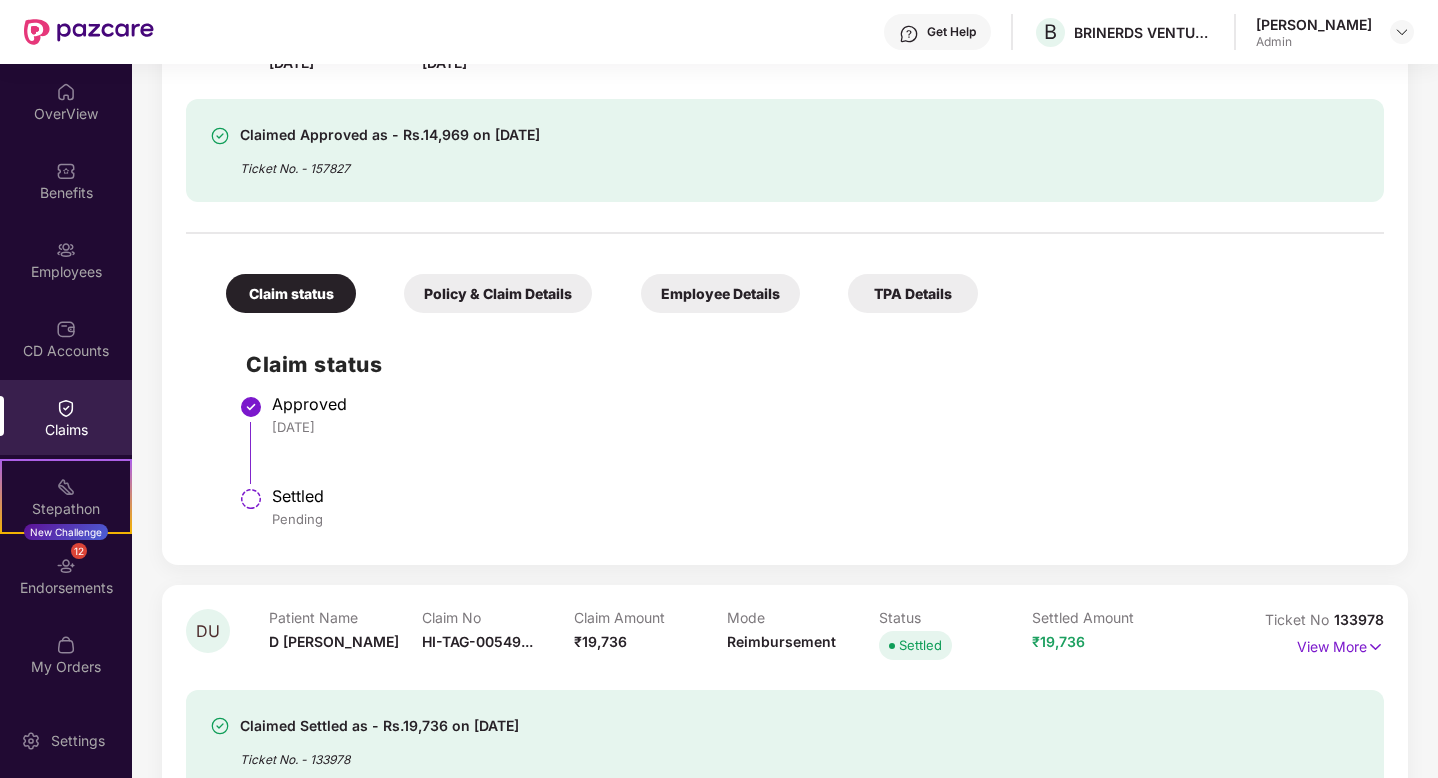 click on "Policy & Claim Details" at bounding box center (498, 293) 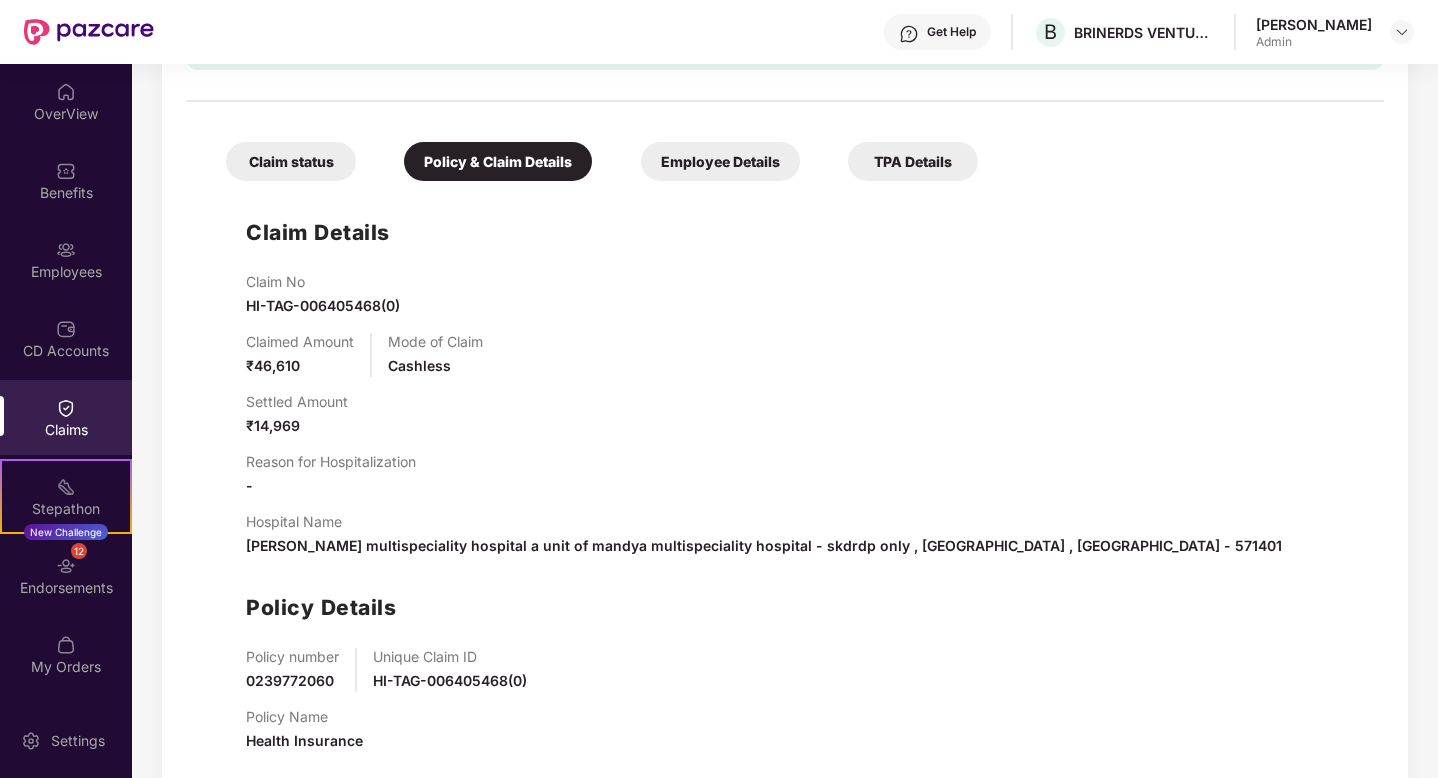 scroll, scrollTop: 489, scrollLeft: 0, axis: vertical 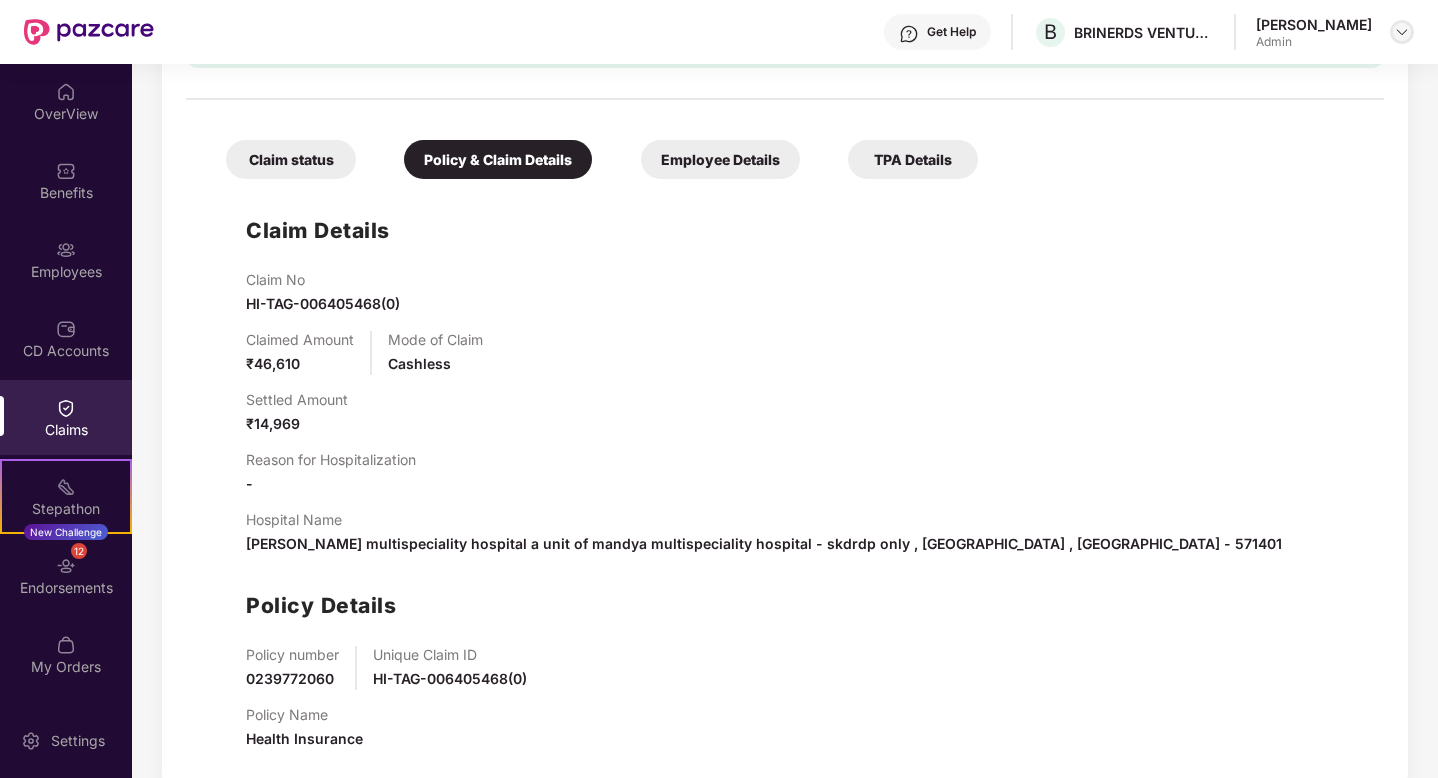 click at bounding box center (1402, 32) 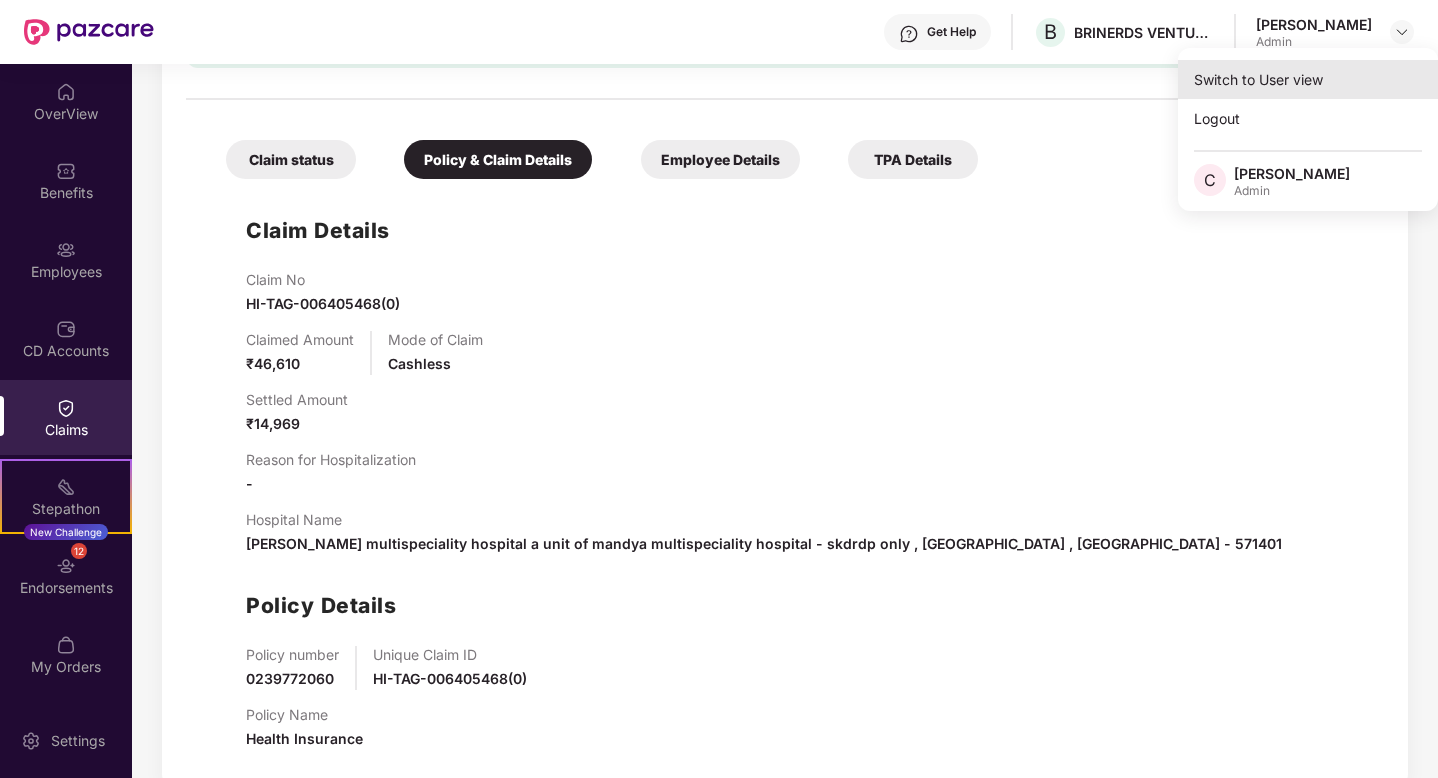 click on "Switch to User view" at bounding box center (1308, 79) 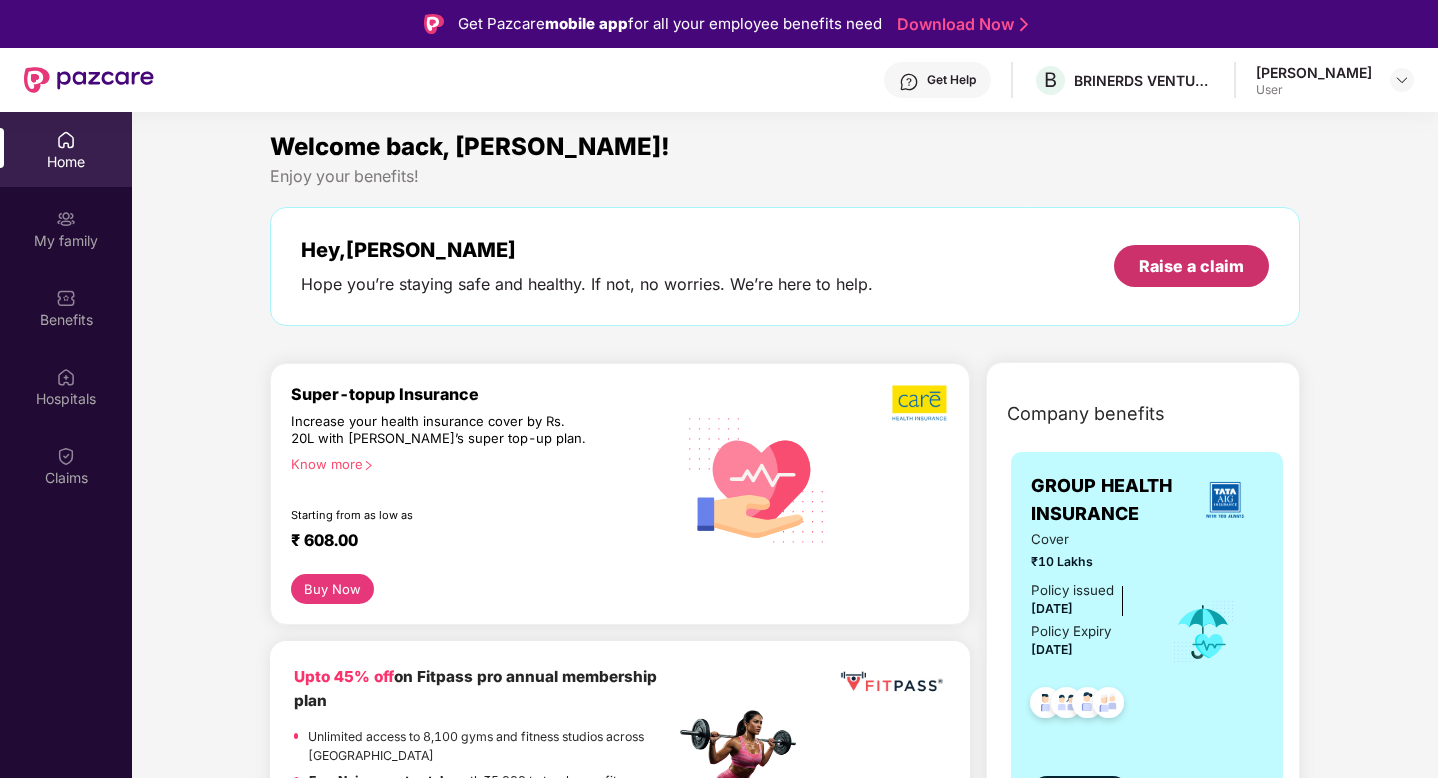 click on "Raise a claim" at bounding box center [1191, 266] 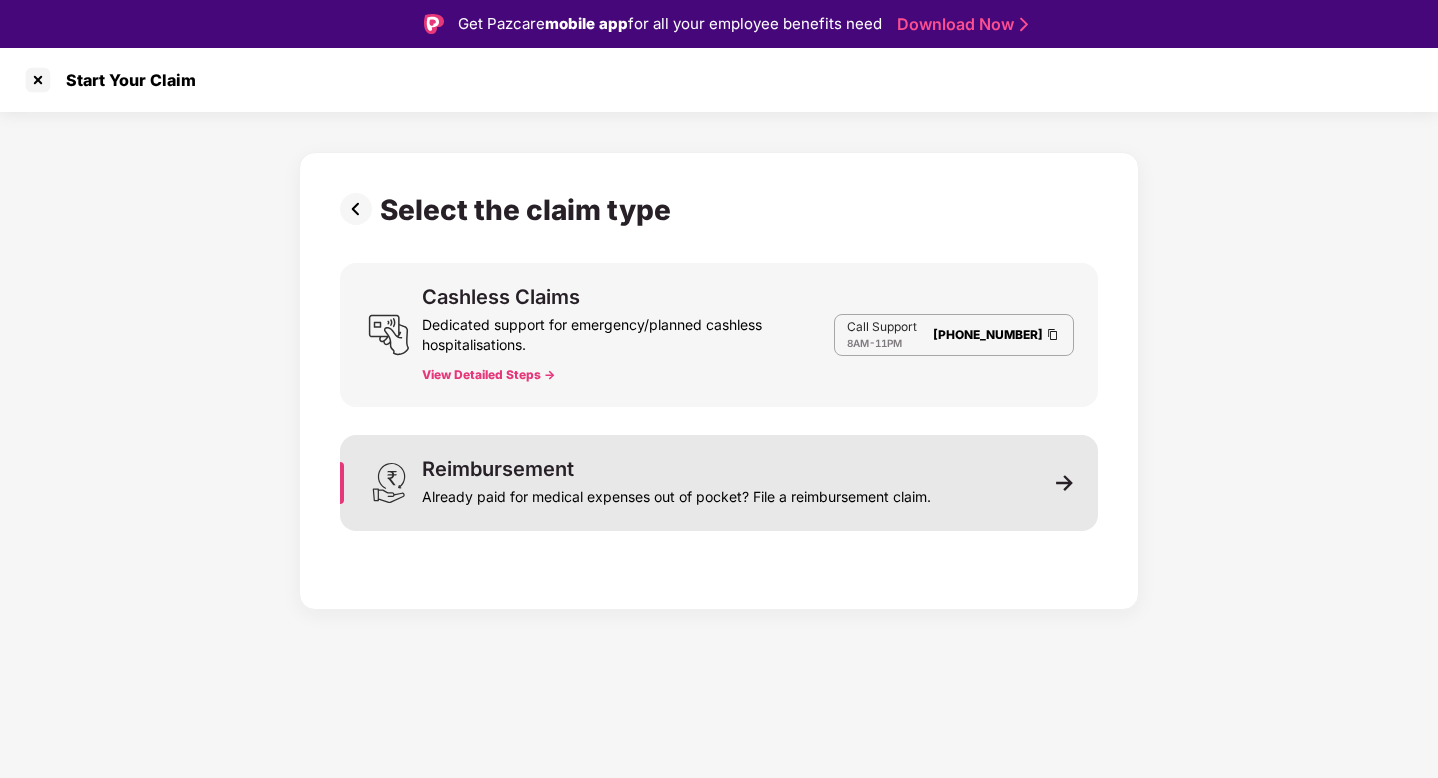 click on "Reimbursement Already paid for medical expenses out of pocket? File a reimbursement claim." at bounding box center (676, 483) 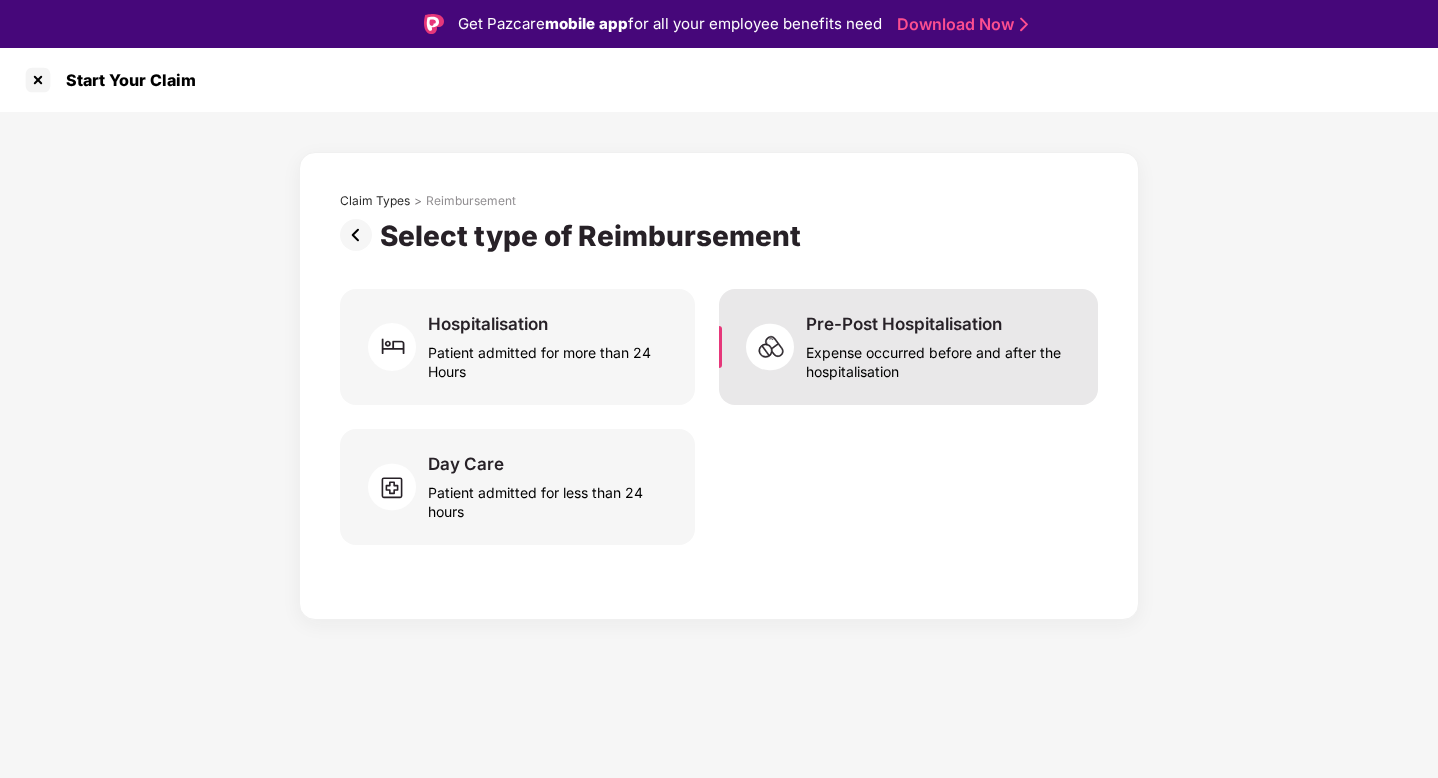 click on "Expense occurred before and after the hospitalisation" at bounding box center (940, 358) 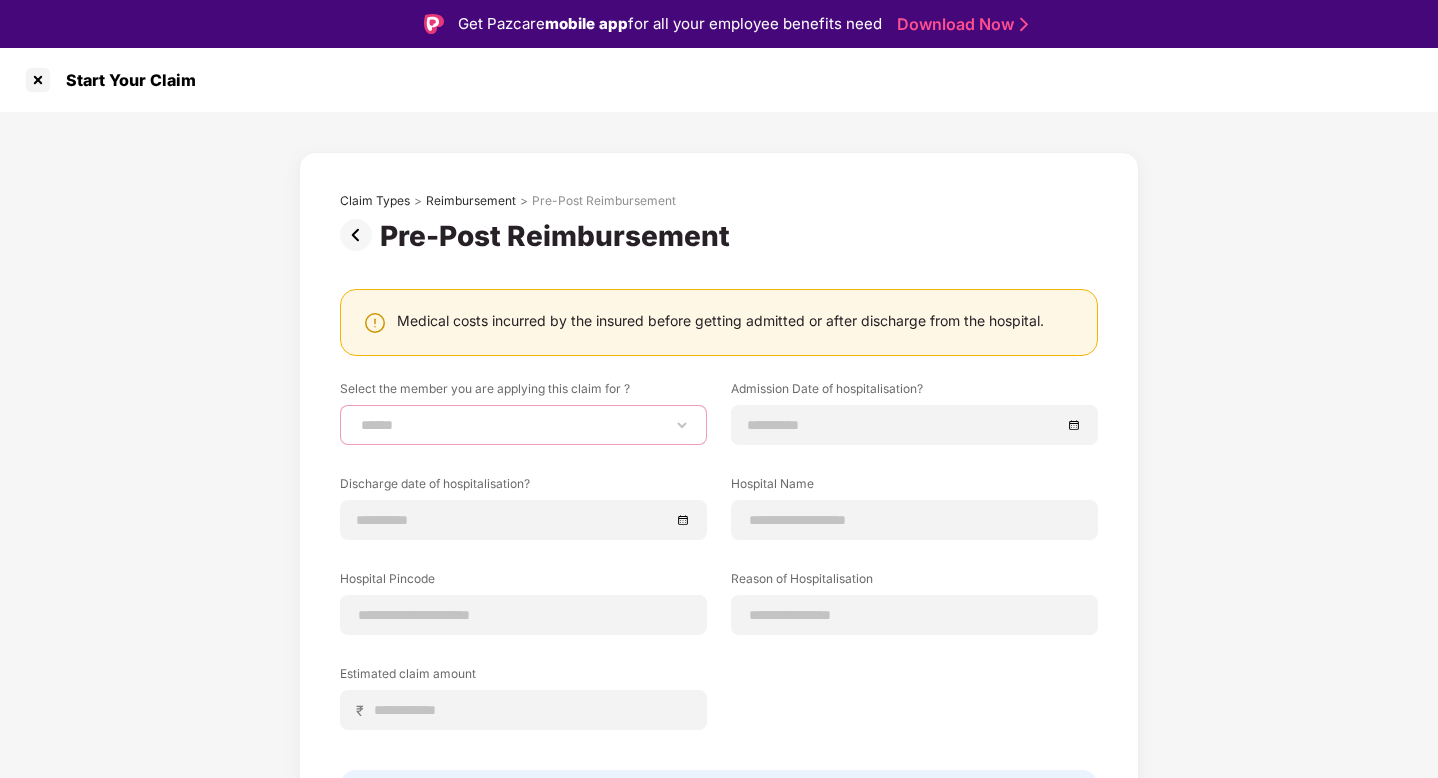 click on "**********" at bounding box center [523, 425] 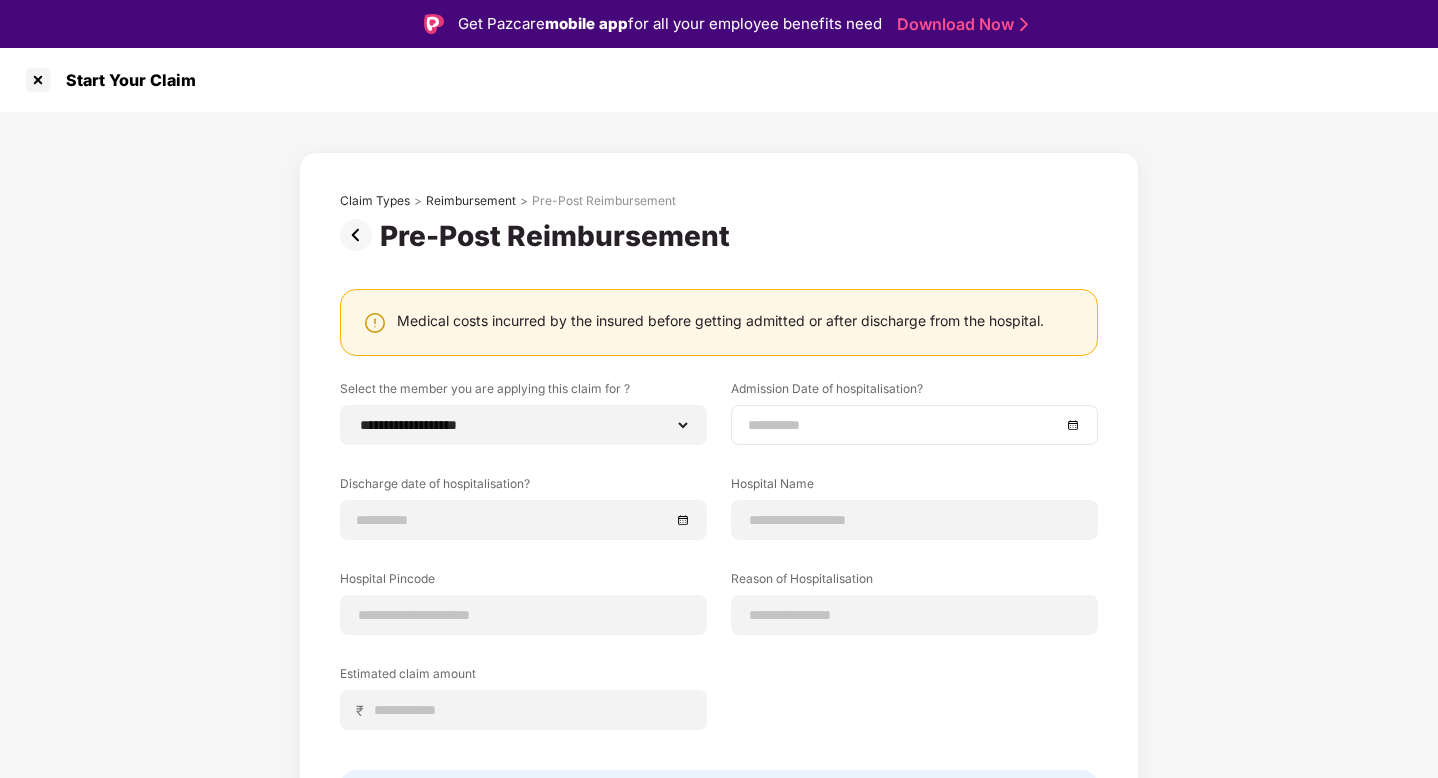 click at bounding box center [904, 425] 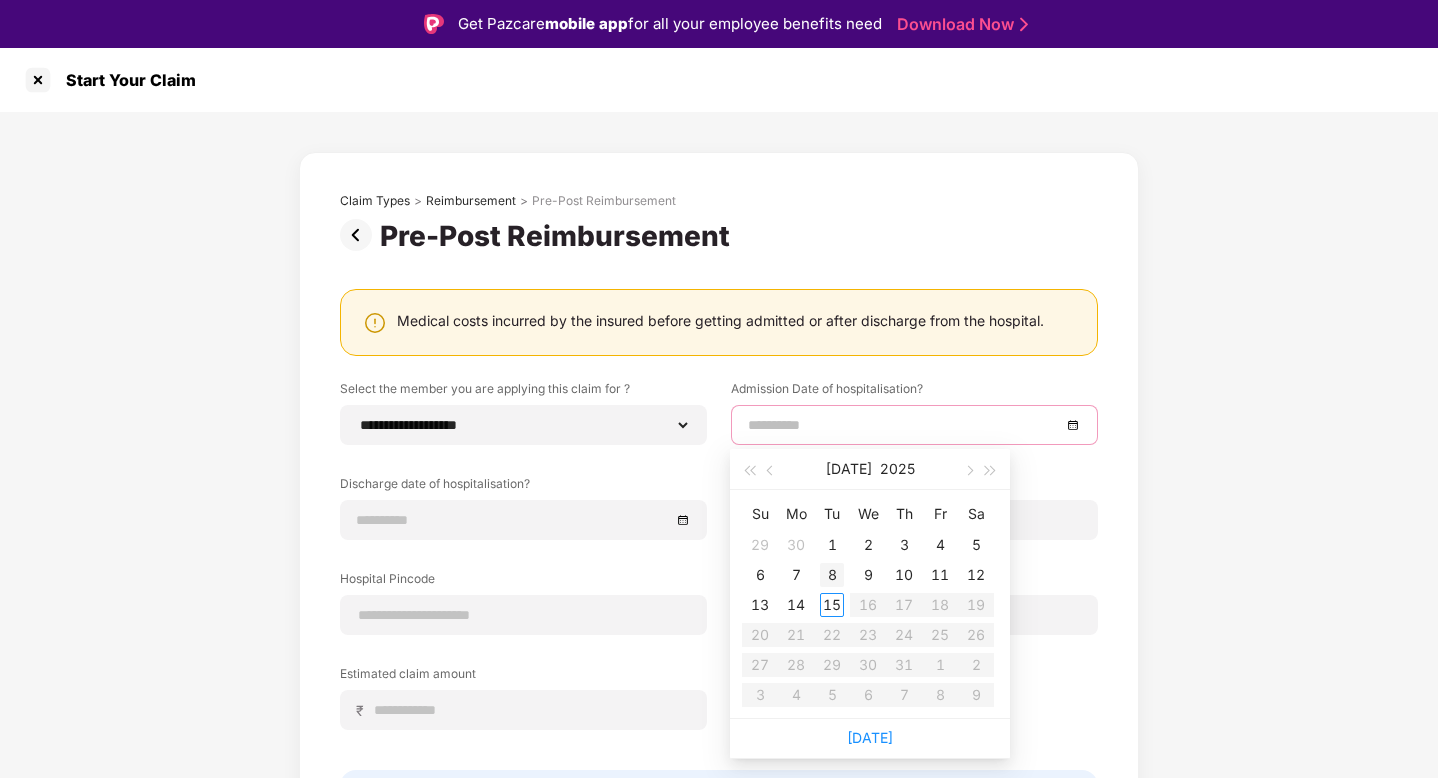 type on "**********" 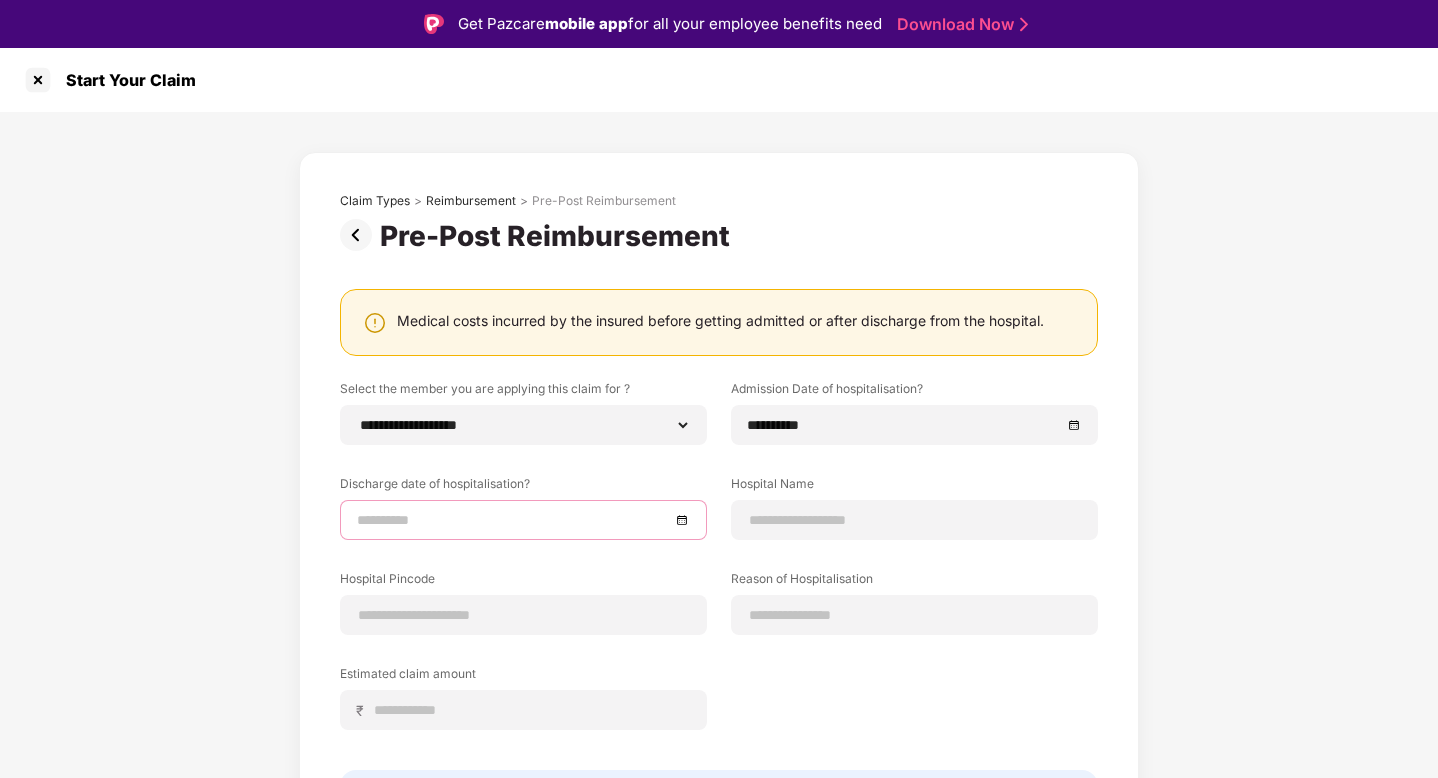 click at bounding box center [513, 520] 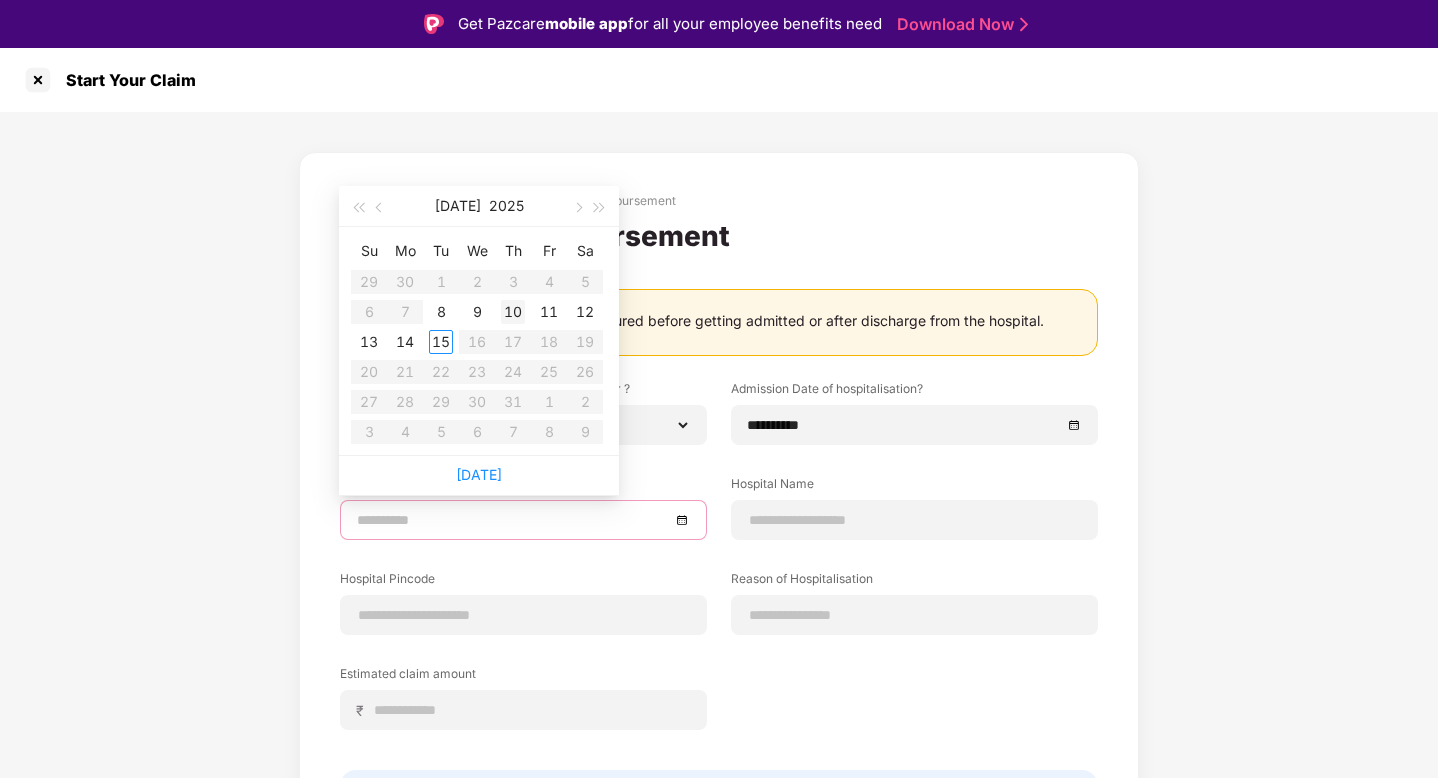type on "**********" 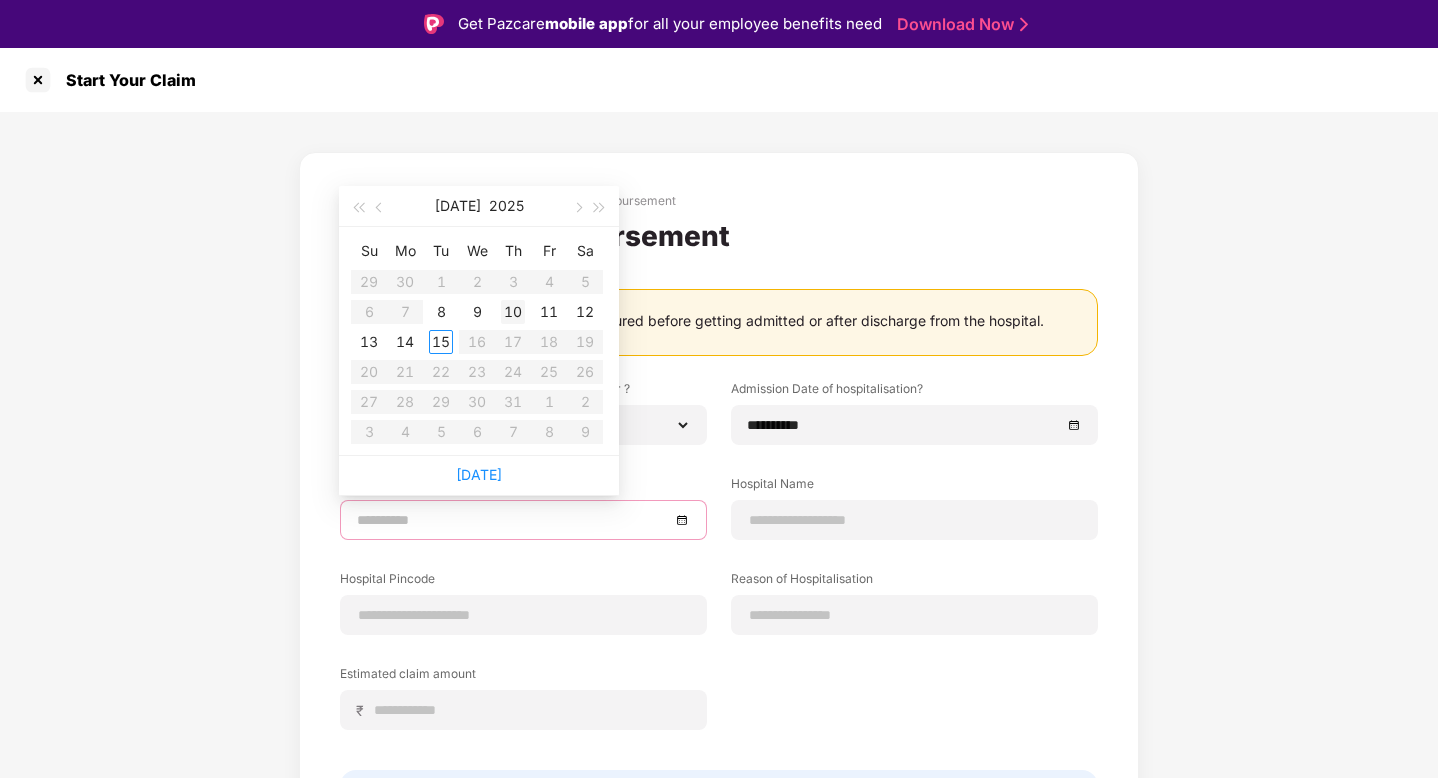 click on "10" at bounding box center [513, 312] 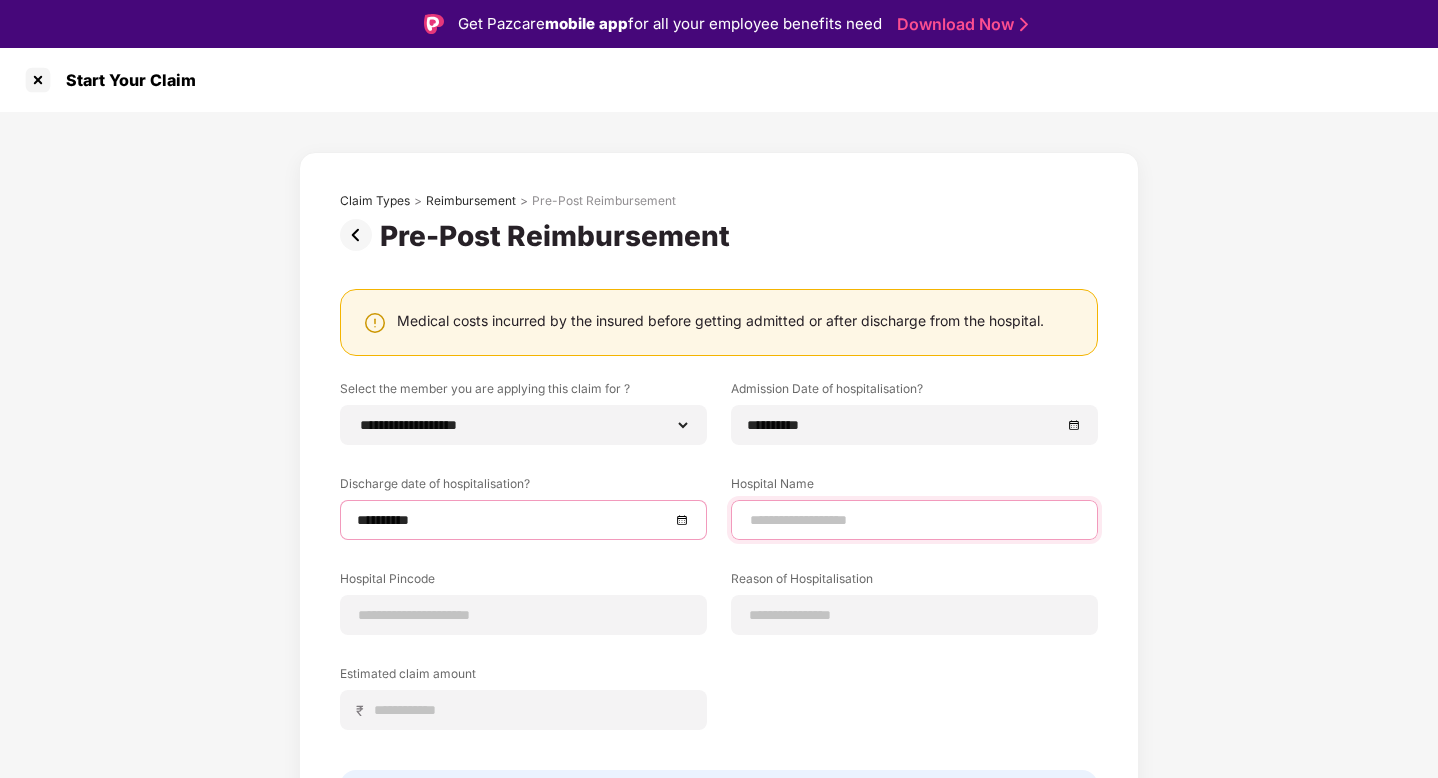 click at bounding box center (914, 520) 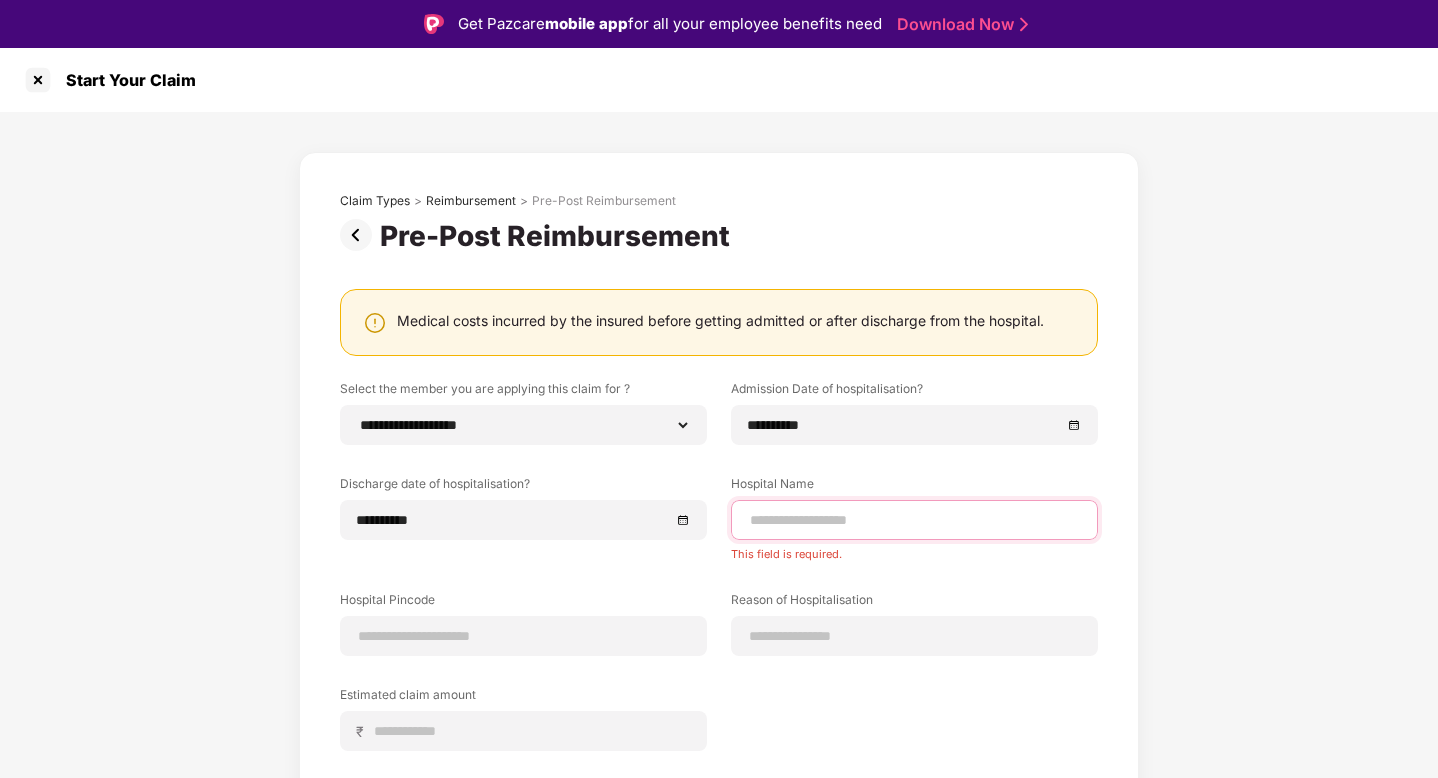 paste on "**********" 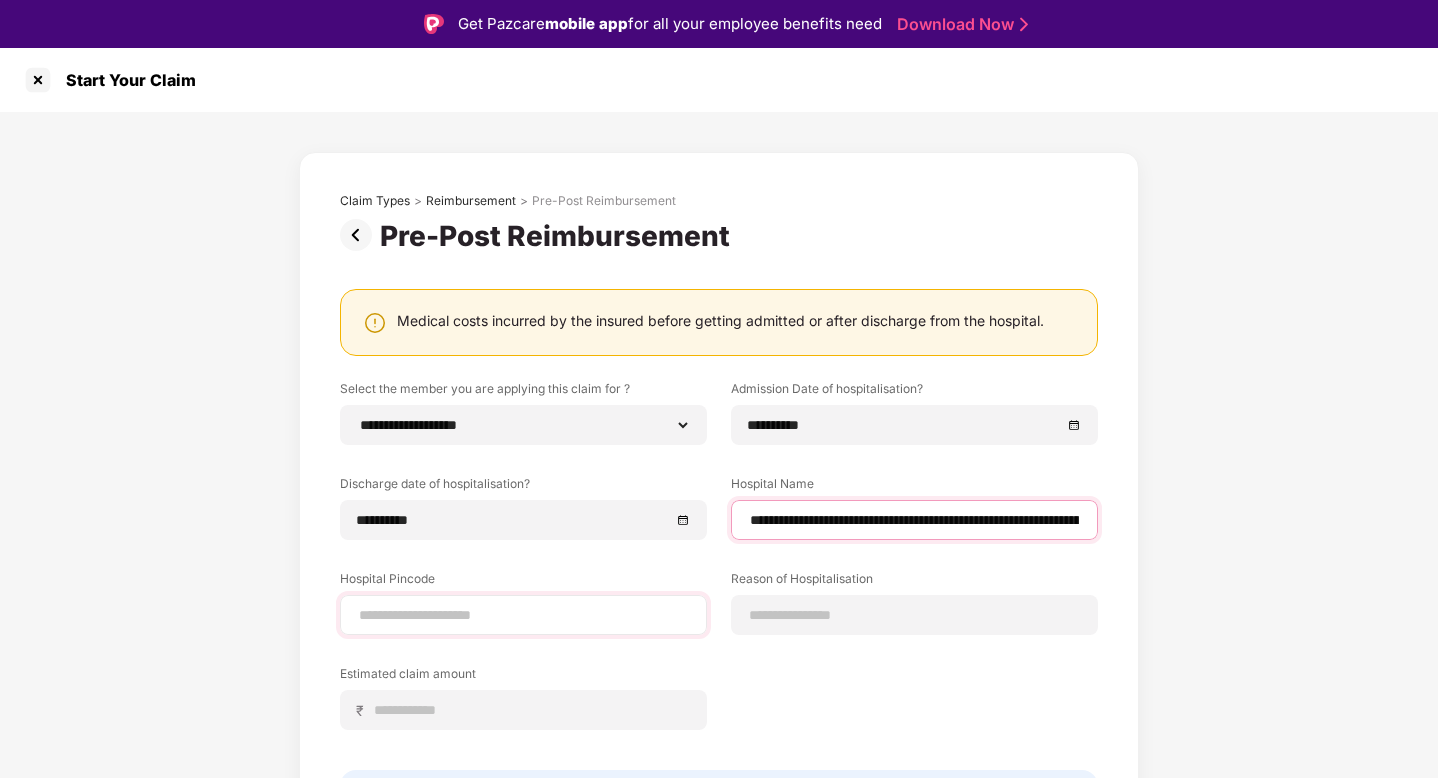 type on "**********" 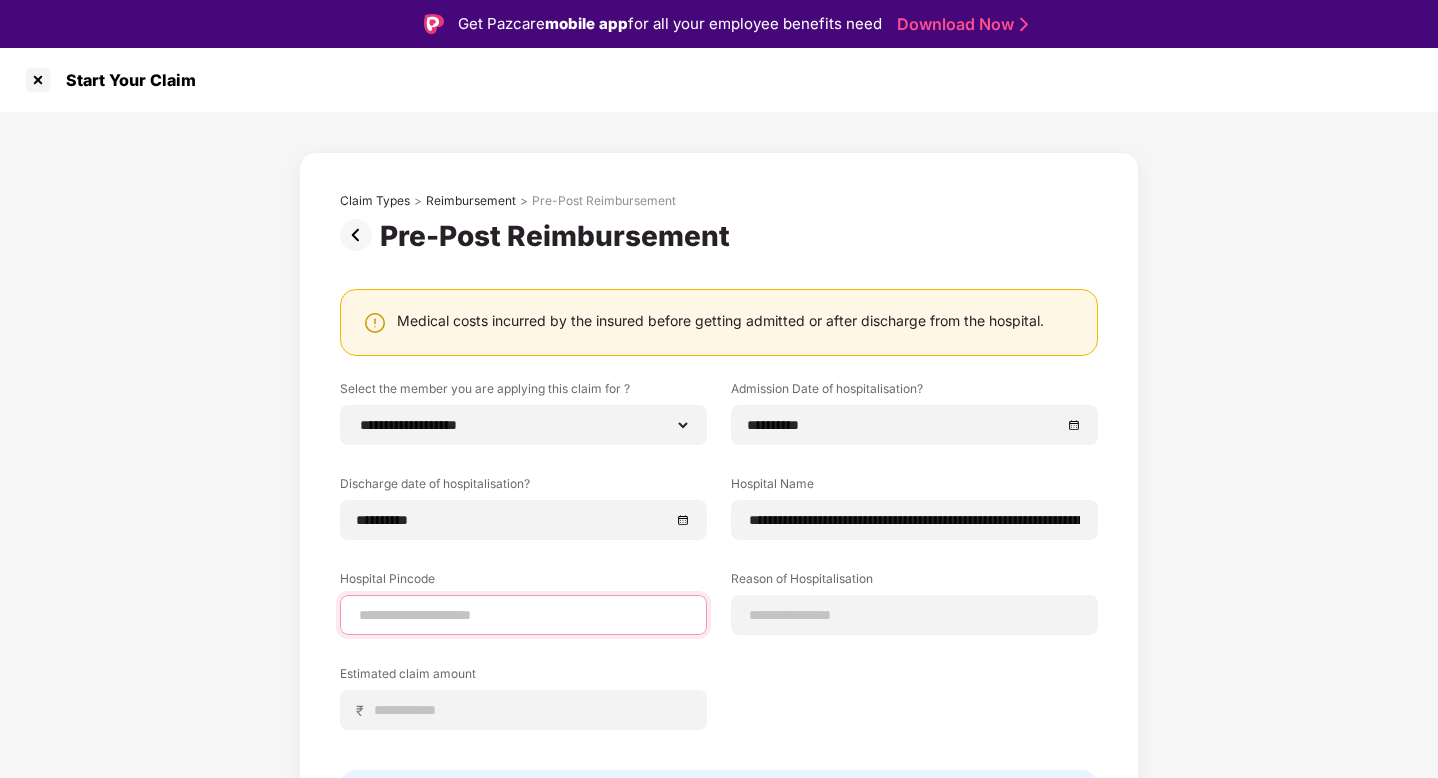 click at bounding box center [523, 615] 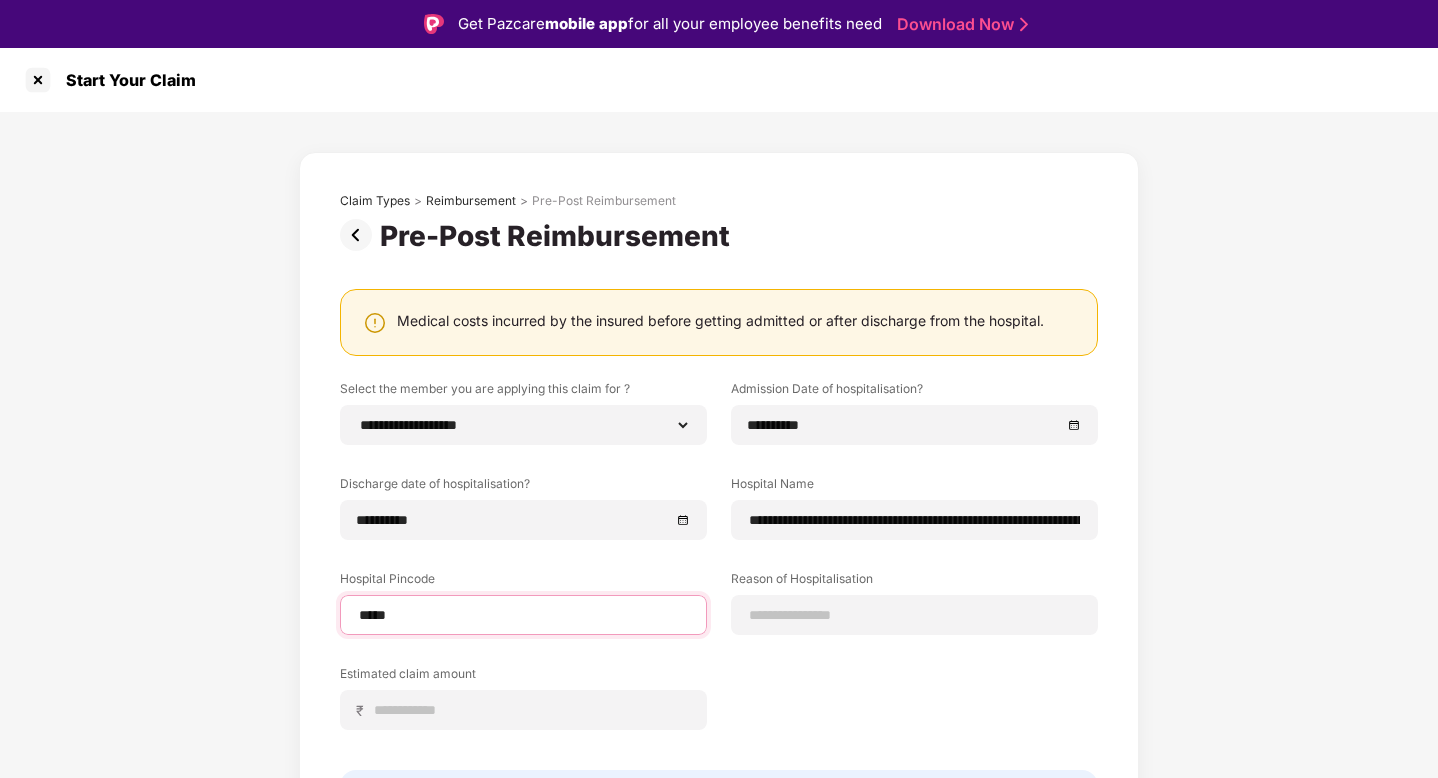 type on "******" 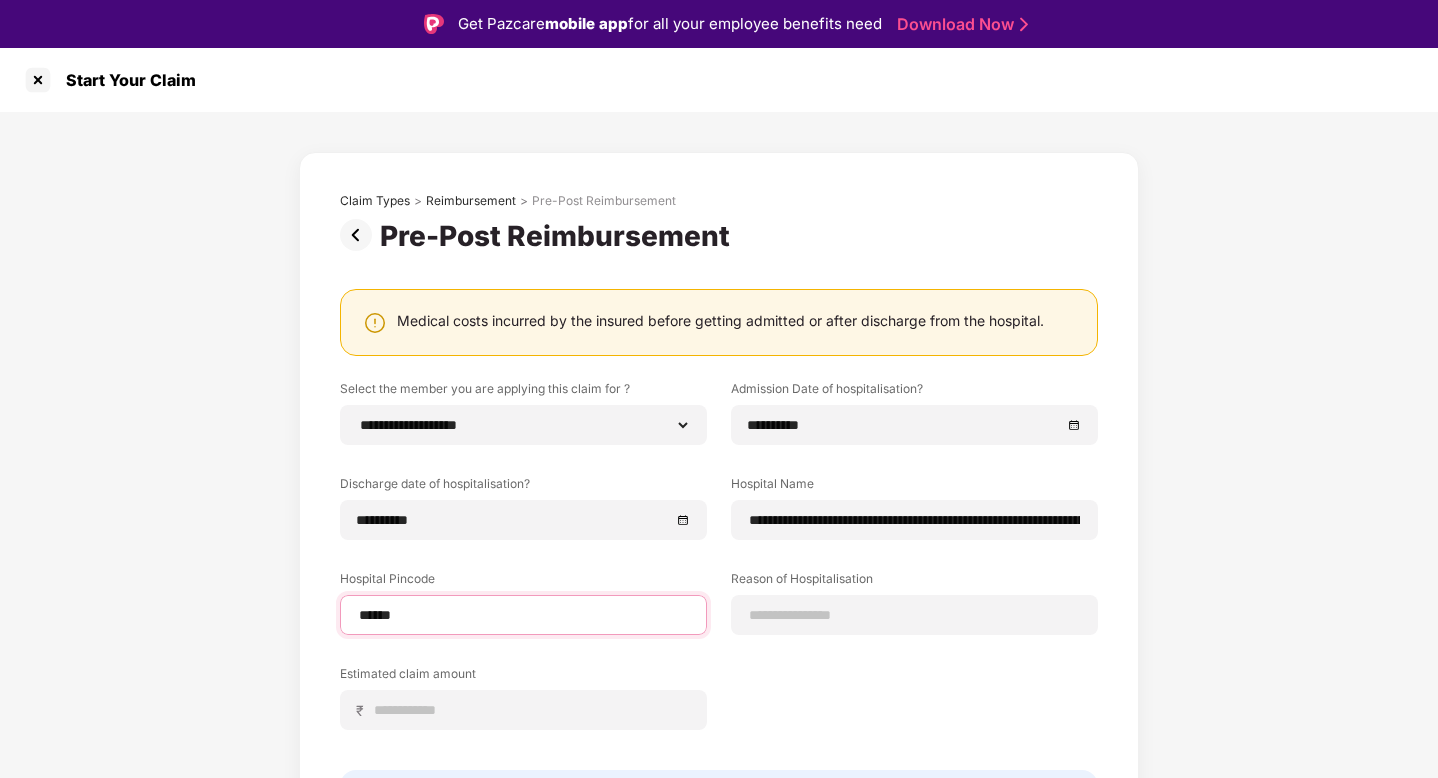 select on "******" 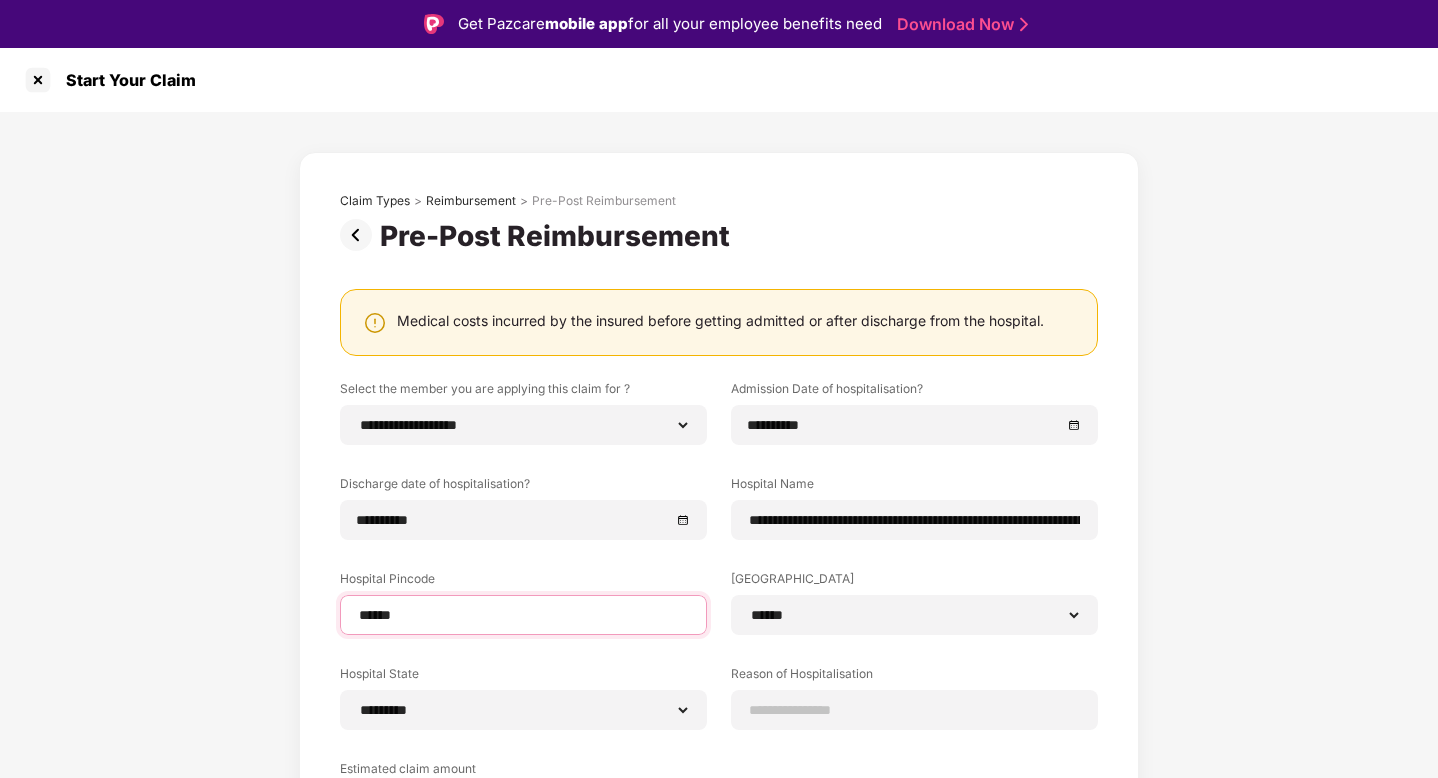 scroll, scrollTop: 224, scrollLeft: 0, axis: vertical 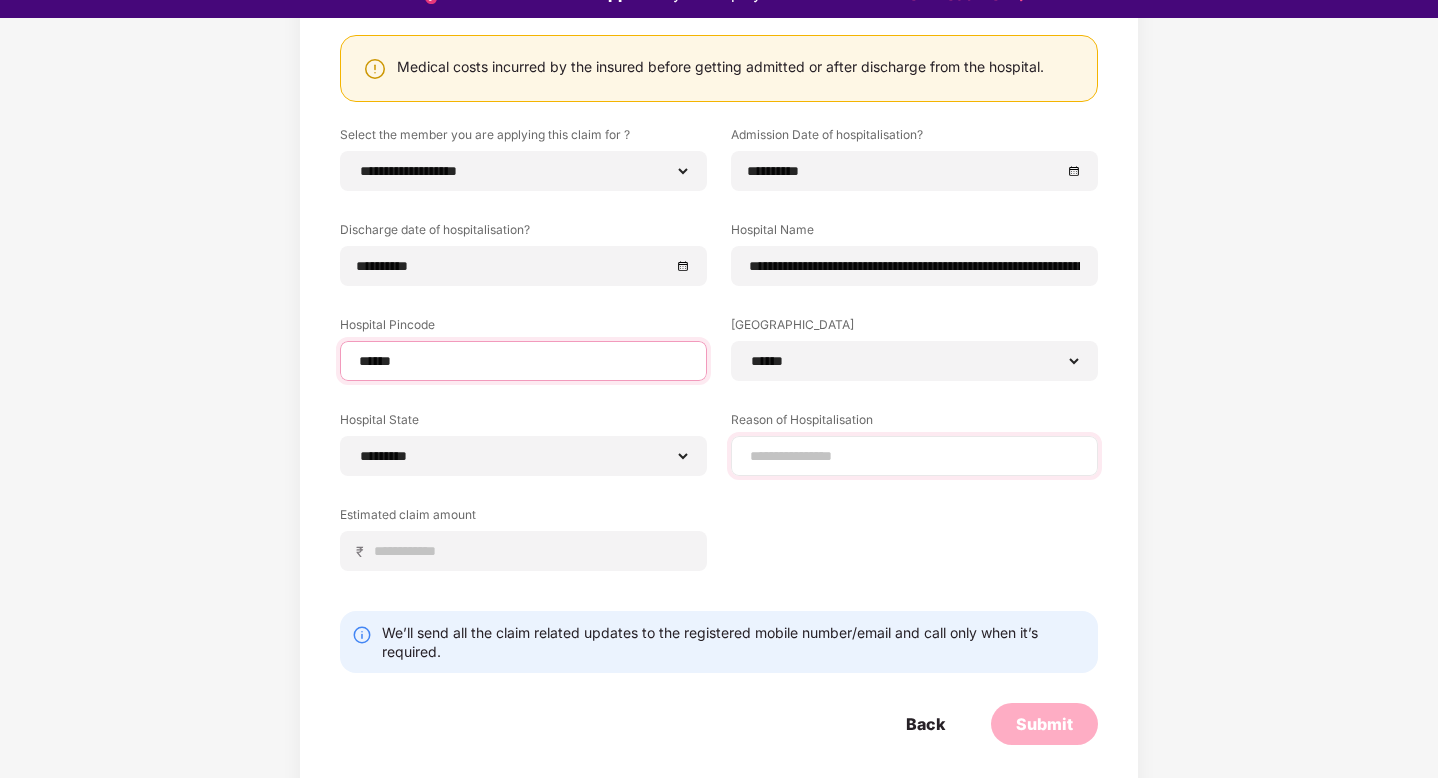type on "******" 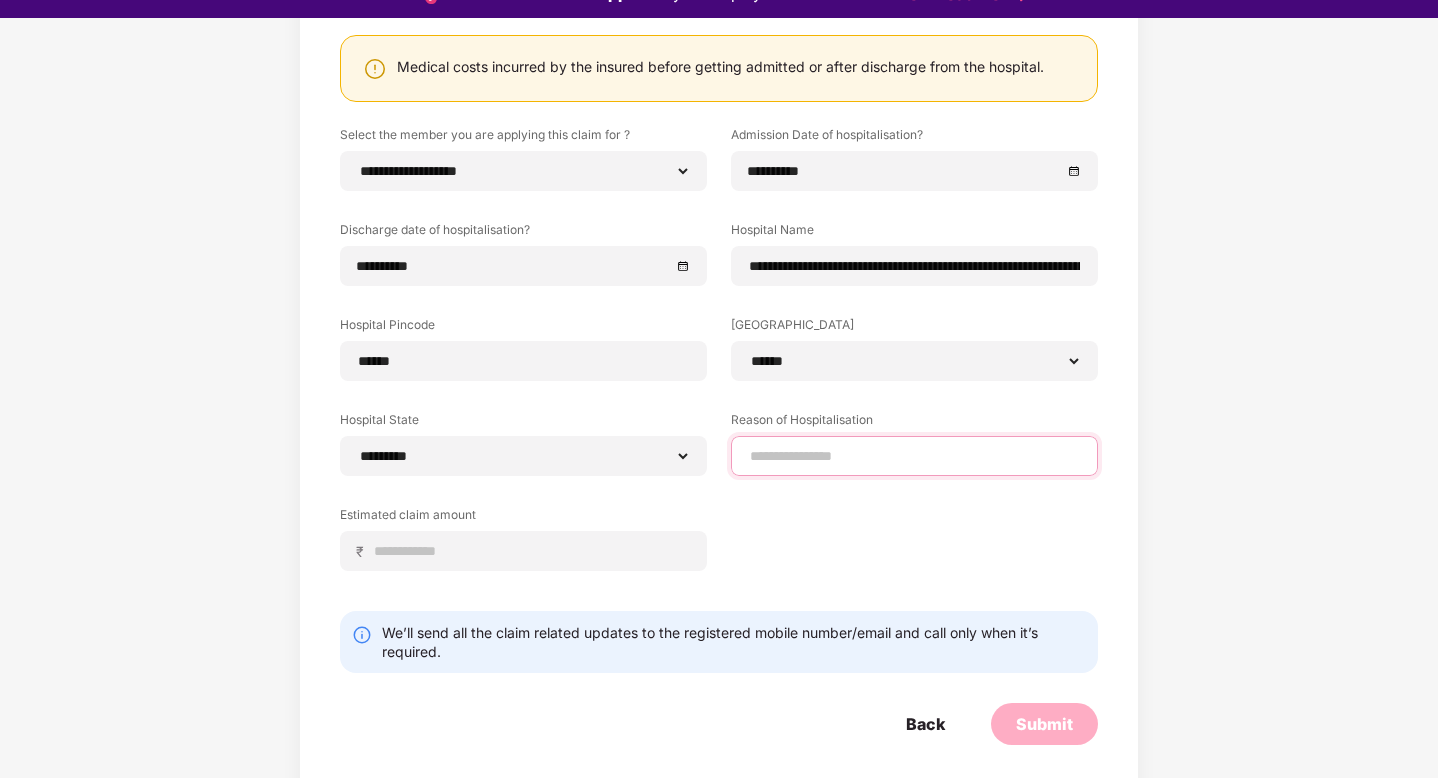 click at bounding box center [914, 456] 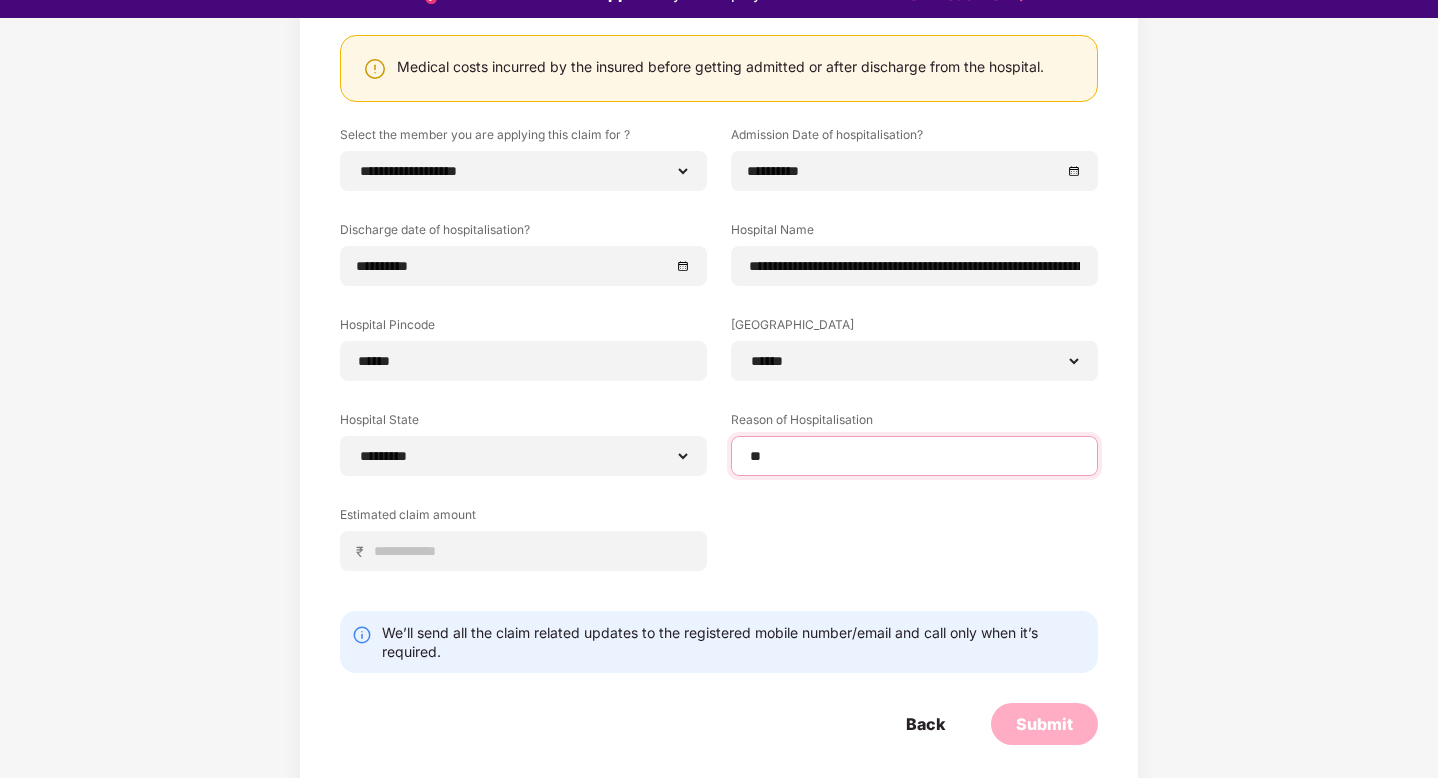 type on "*" 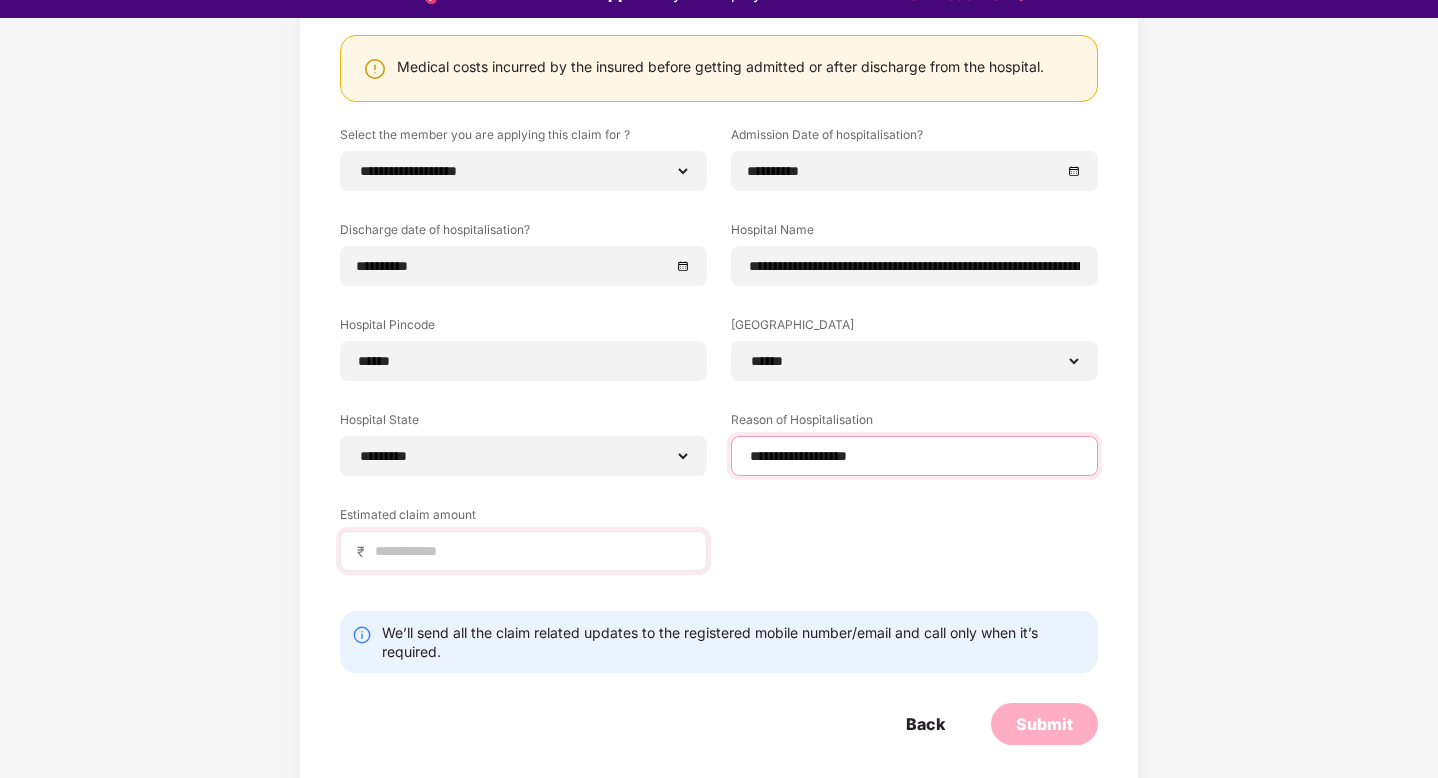 type on "**********" 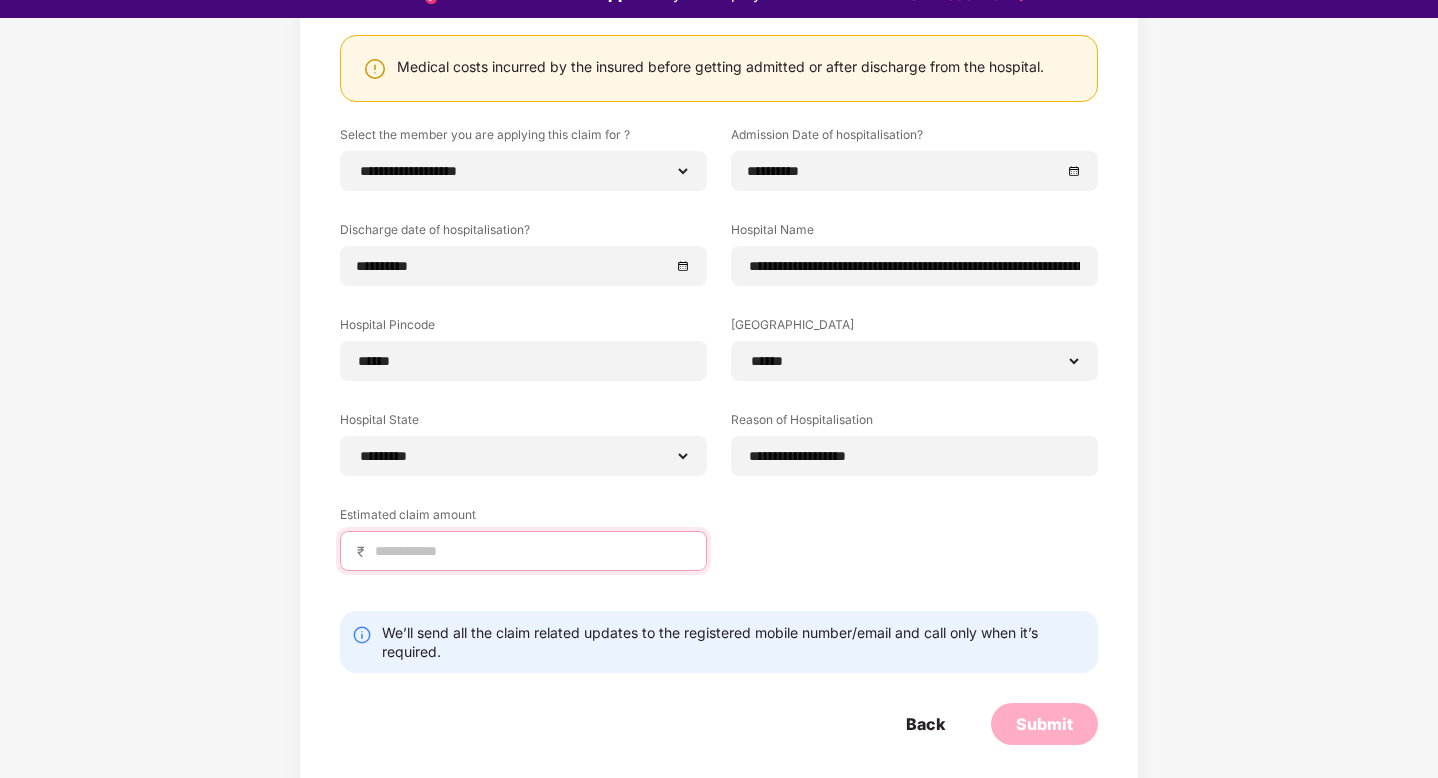 click at bounding box center (531, 551) 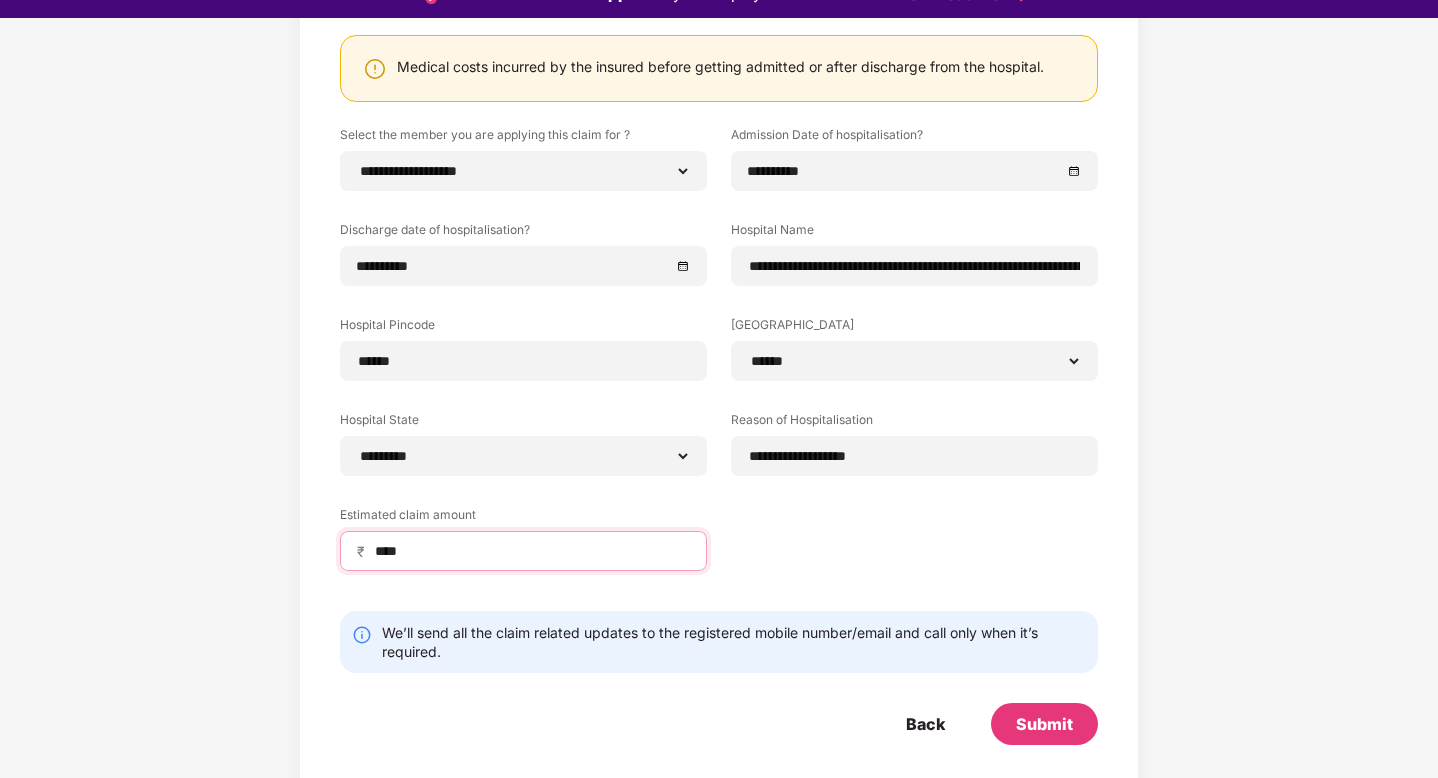 scroll, scrollTop: 48, scrollLeft: 0, axis: vertical 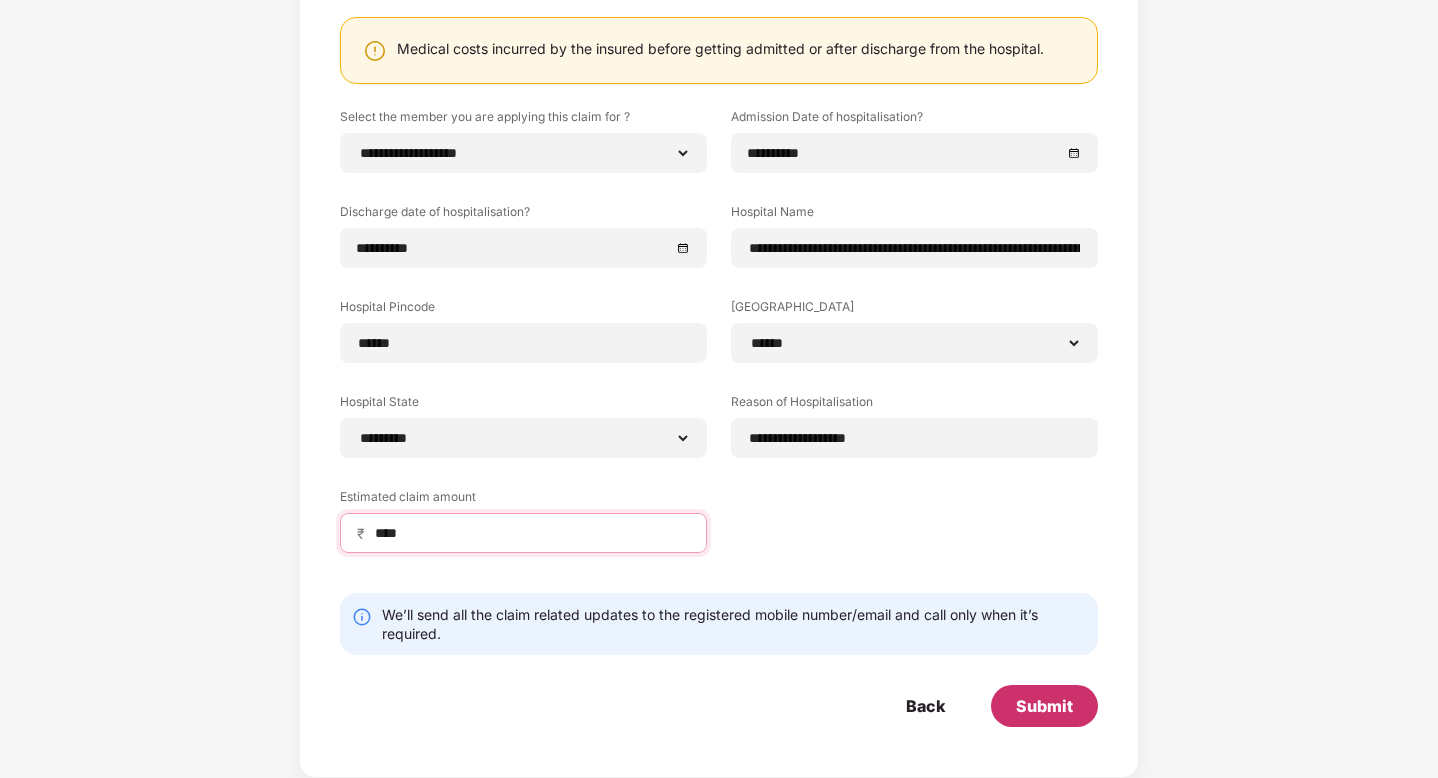 type on "****" 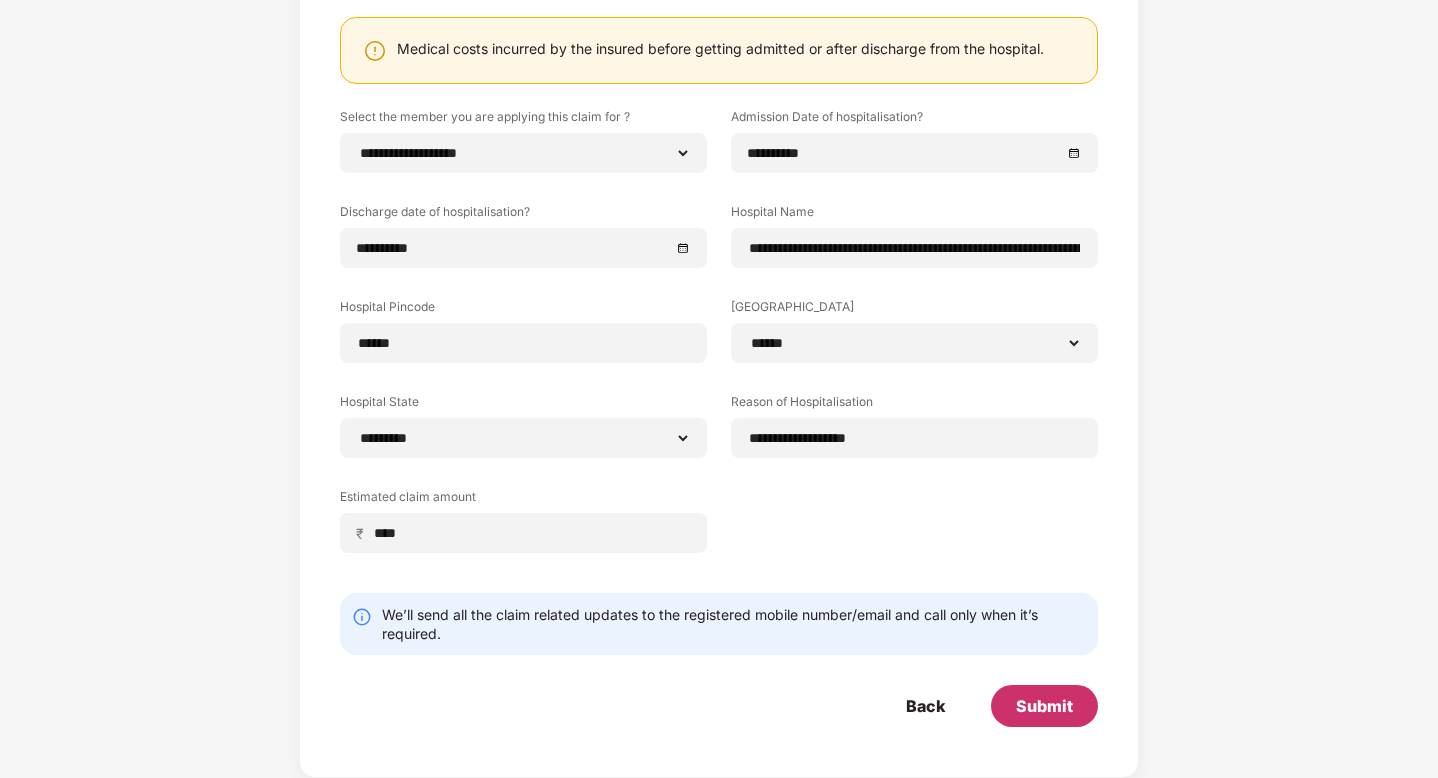 click on "Submit" at bounding box center (1044, 706) 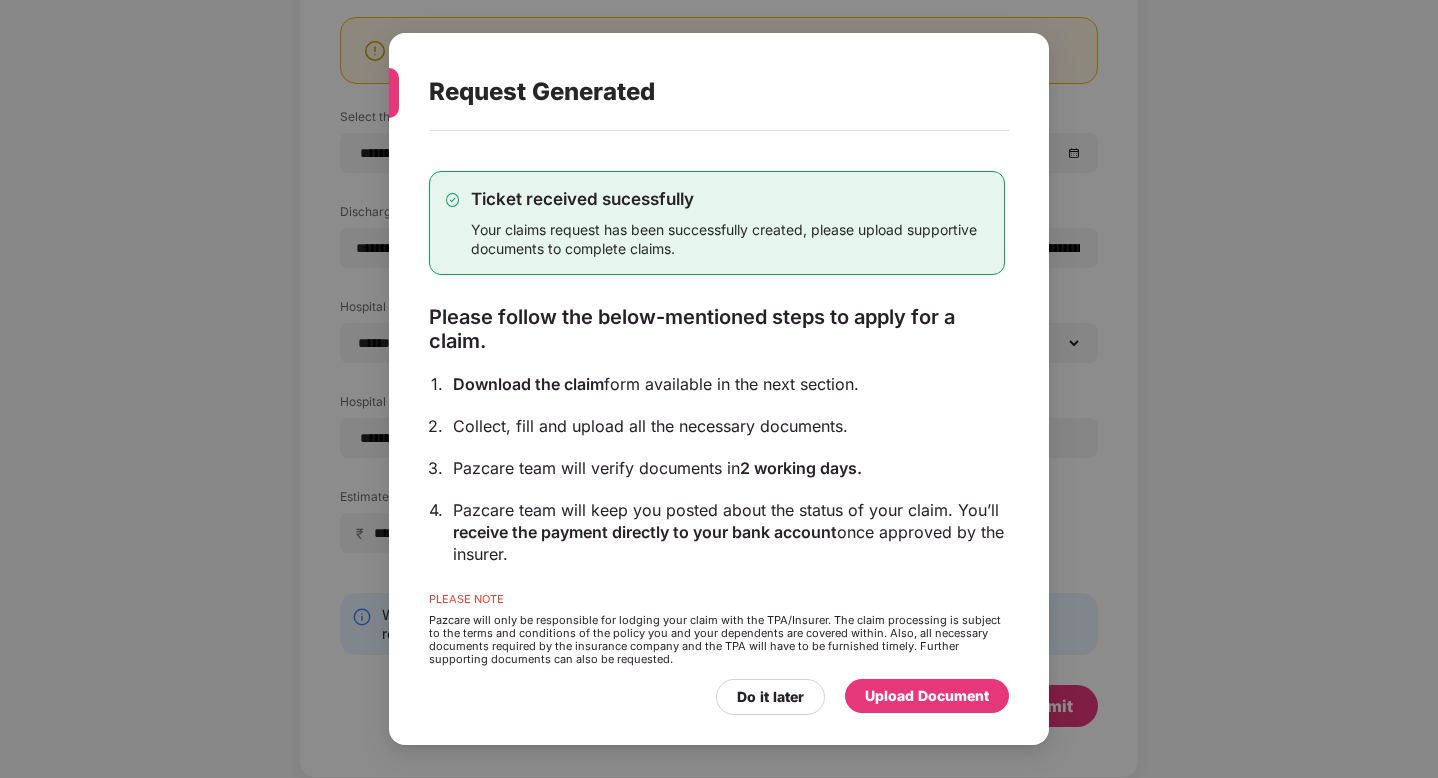click on "Upload Document" at bounding box center (927, 696) 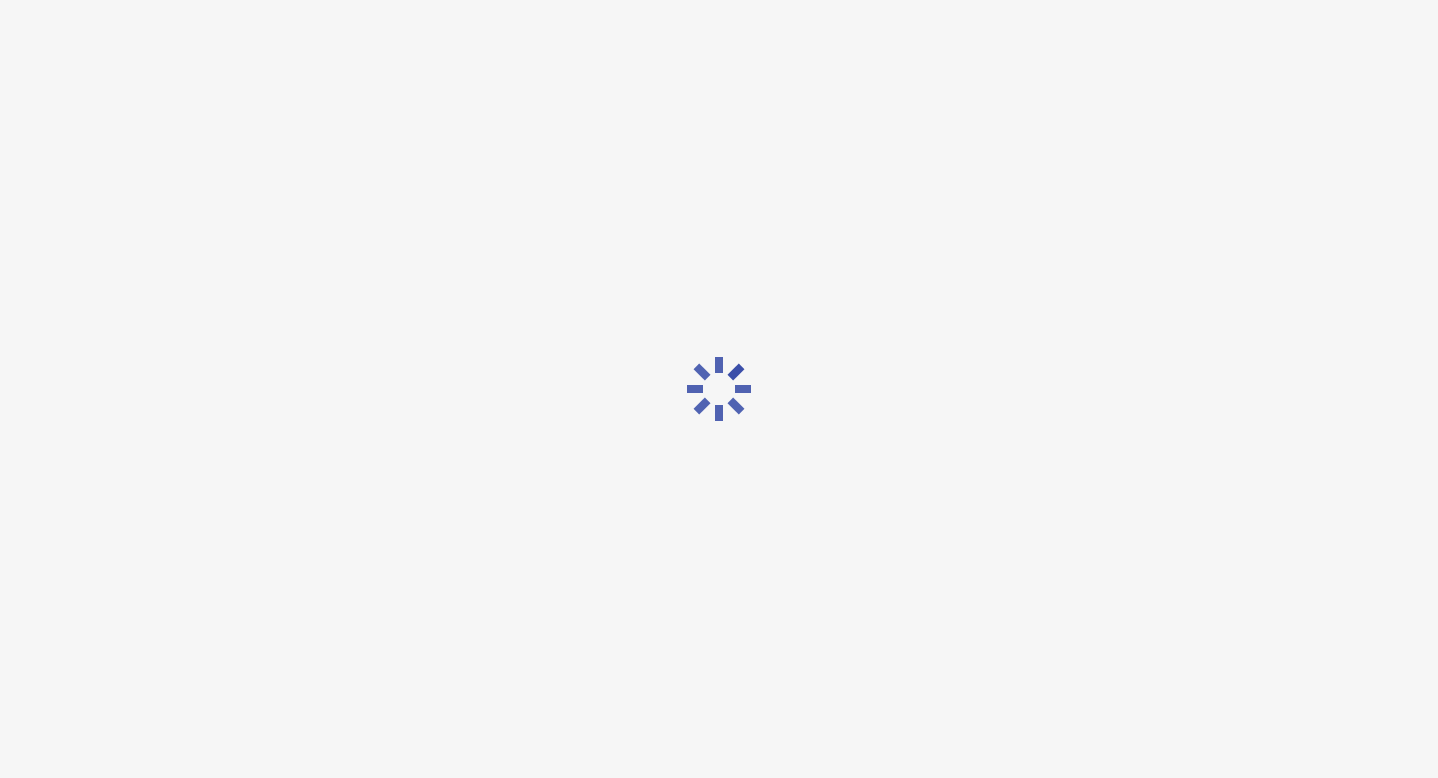 scroll, scrollTop: 0, scrollLeft: 0, axis: both 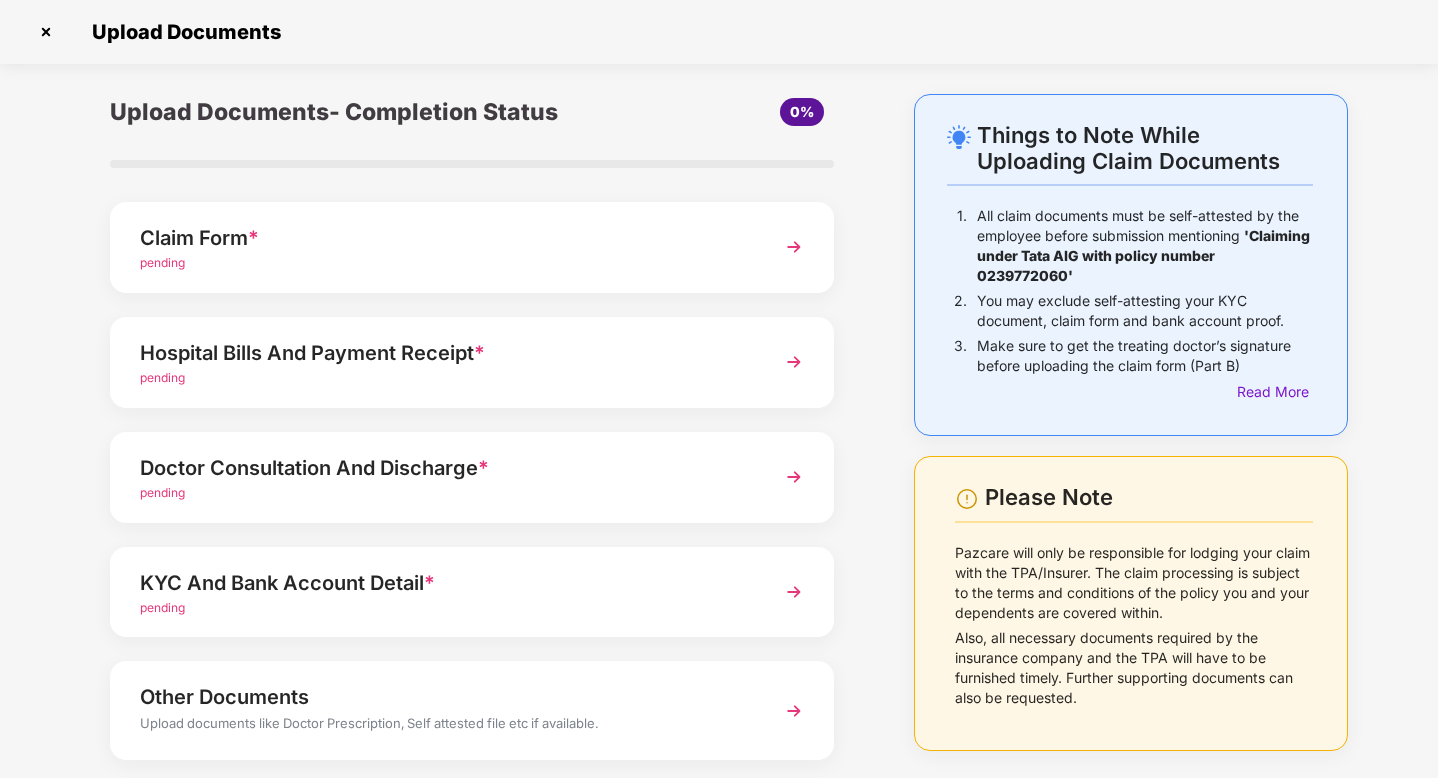 click on "pending" at bounding box center (444, 263) 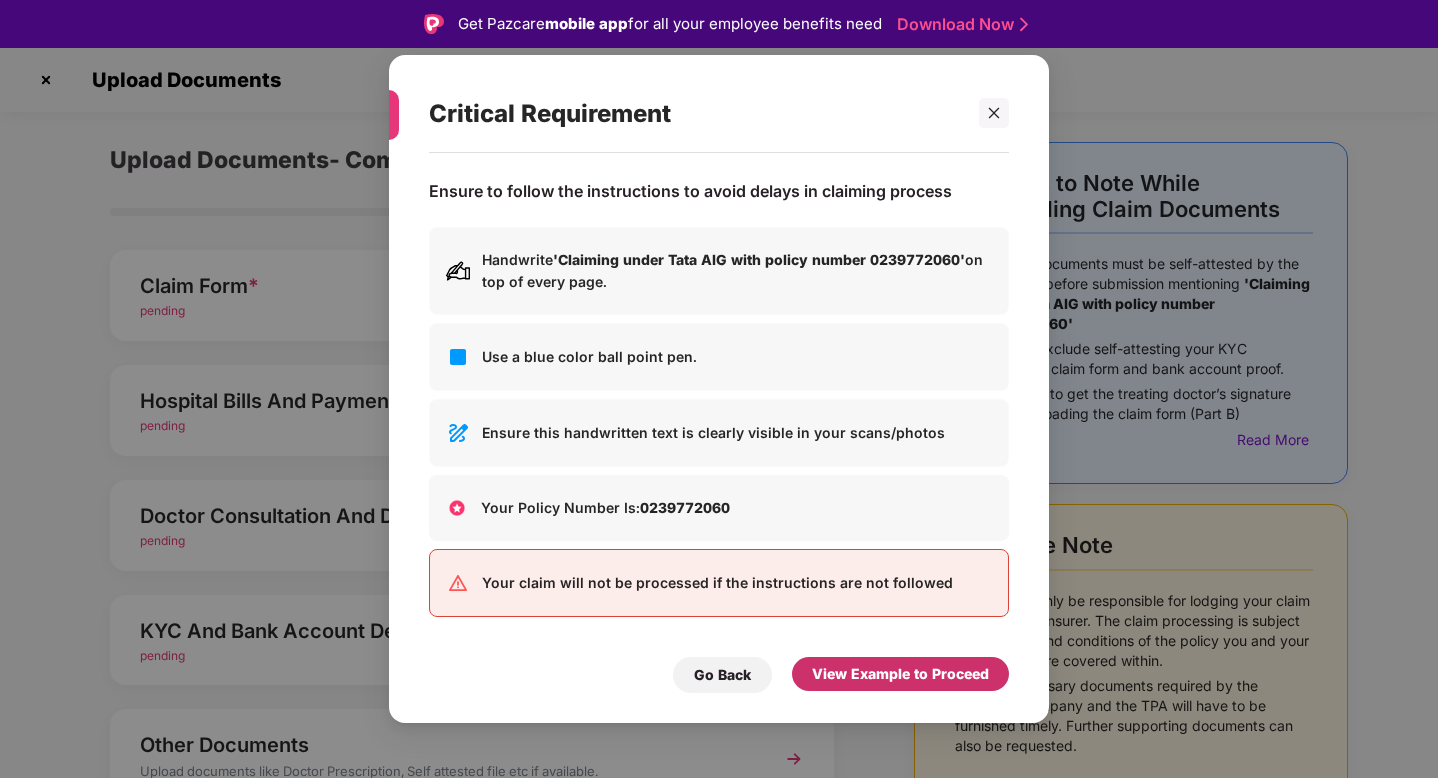 click on "View Example to Proceed" at bounding box center (900, 674) 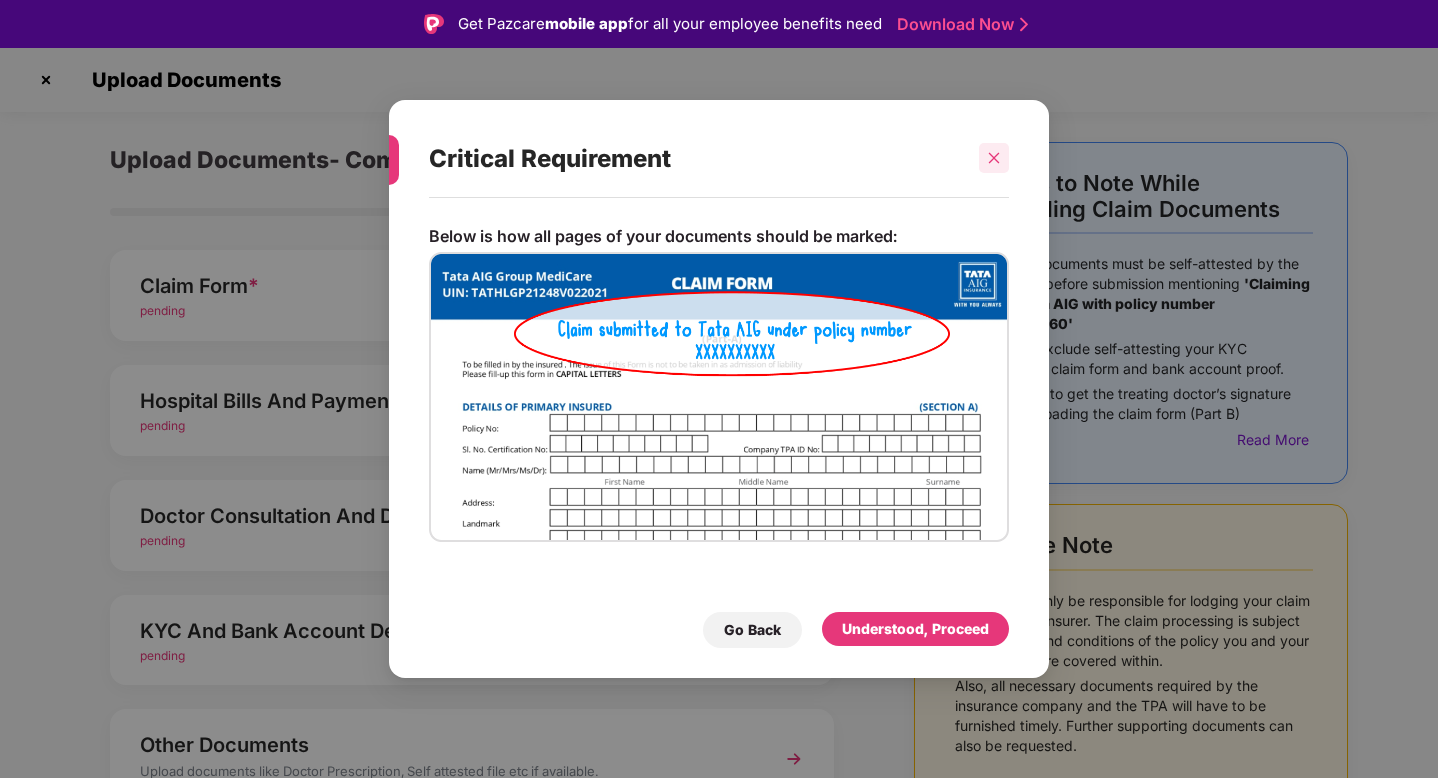 click 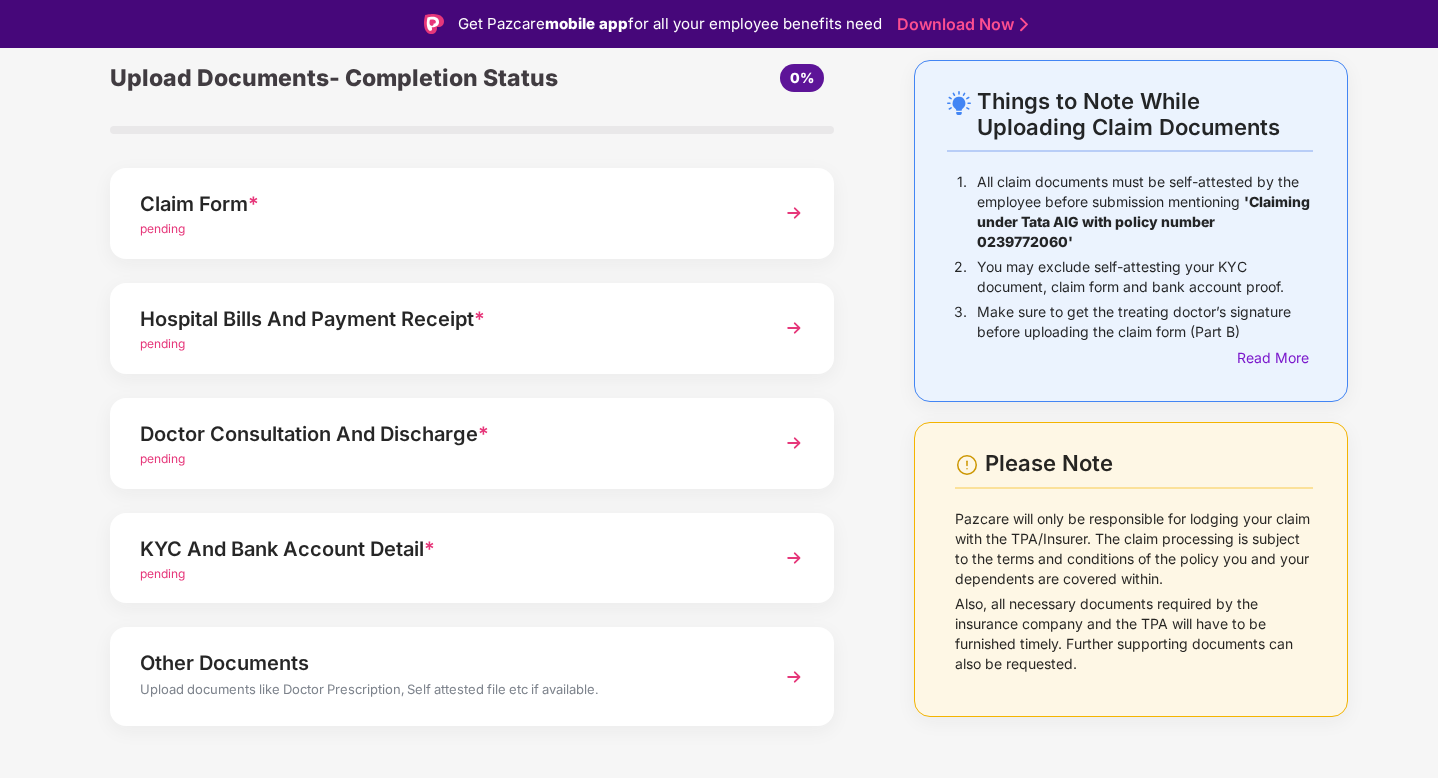 scroll, scrollTop: 74, scrollLeft: 0, axis: vertical 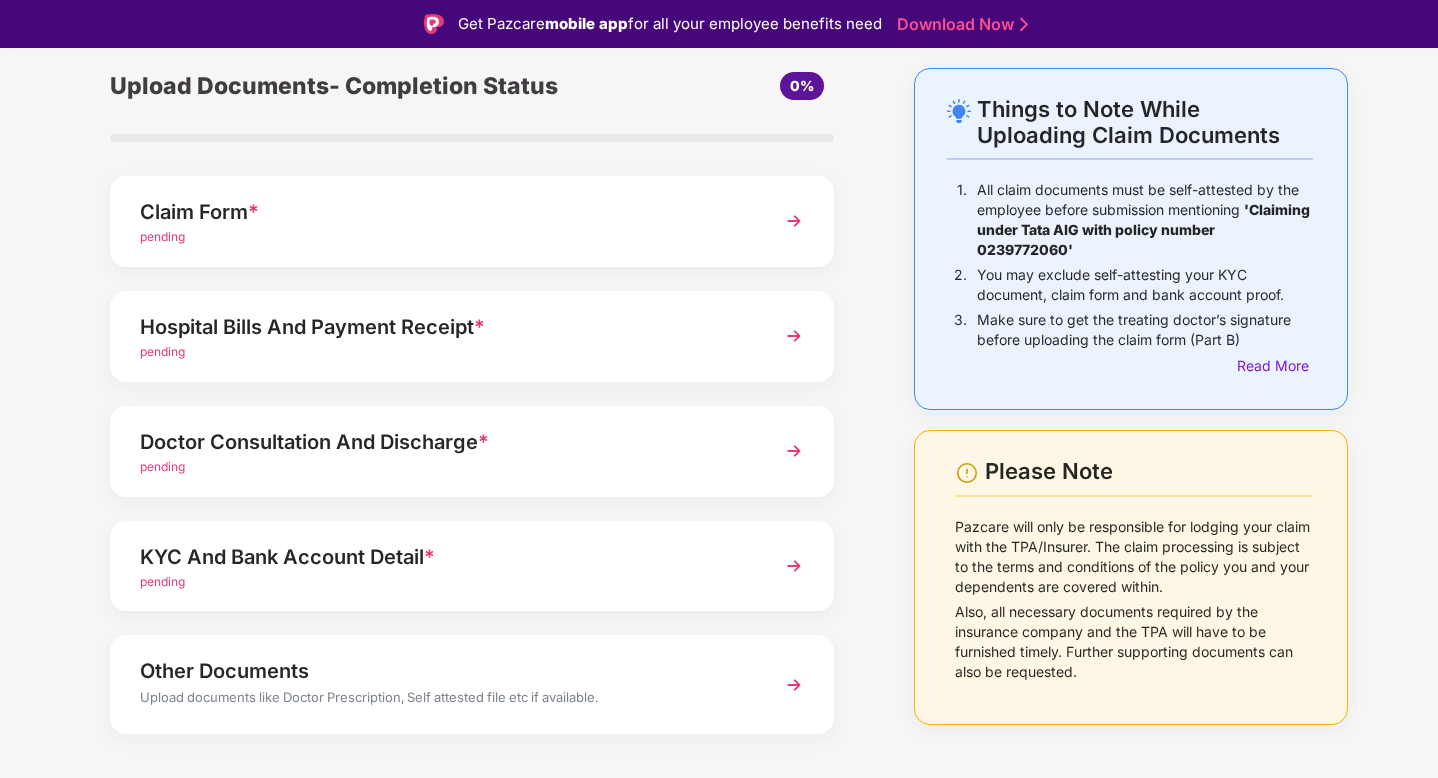 click on "Claim Form *" at bounding box center [444, 212] 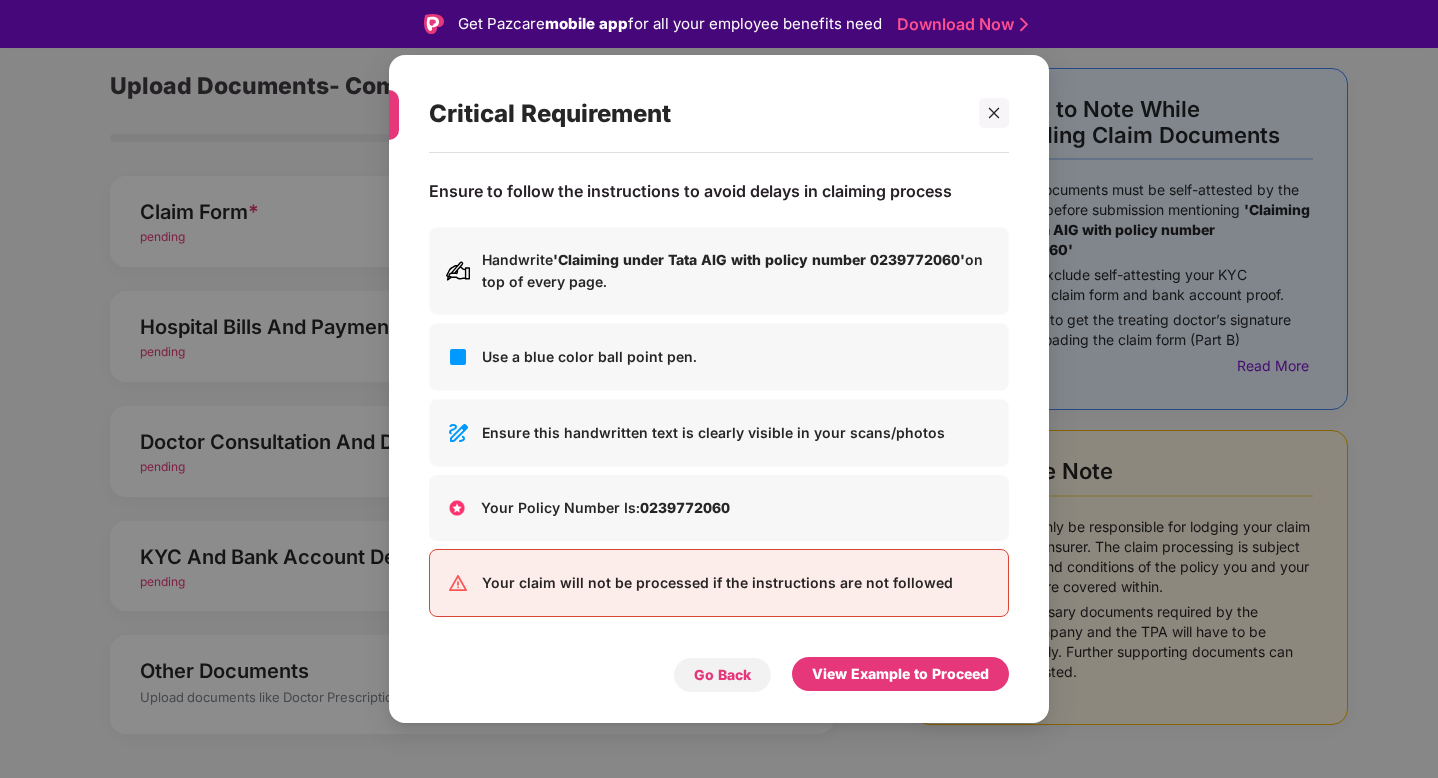 click on "Go Back" at bounding box center [722, 675] 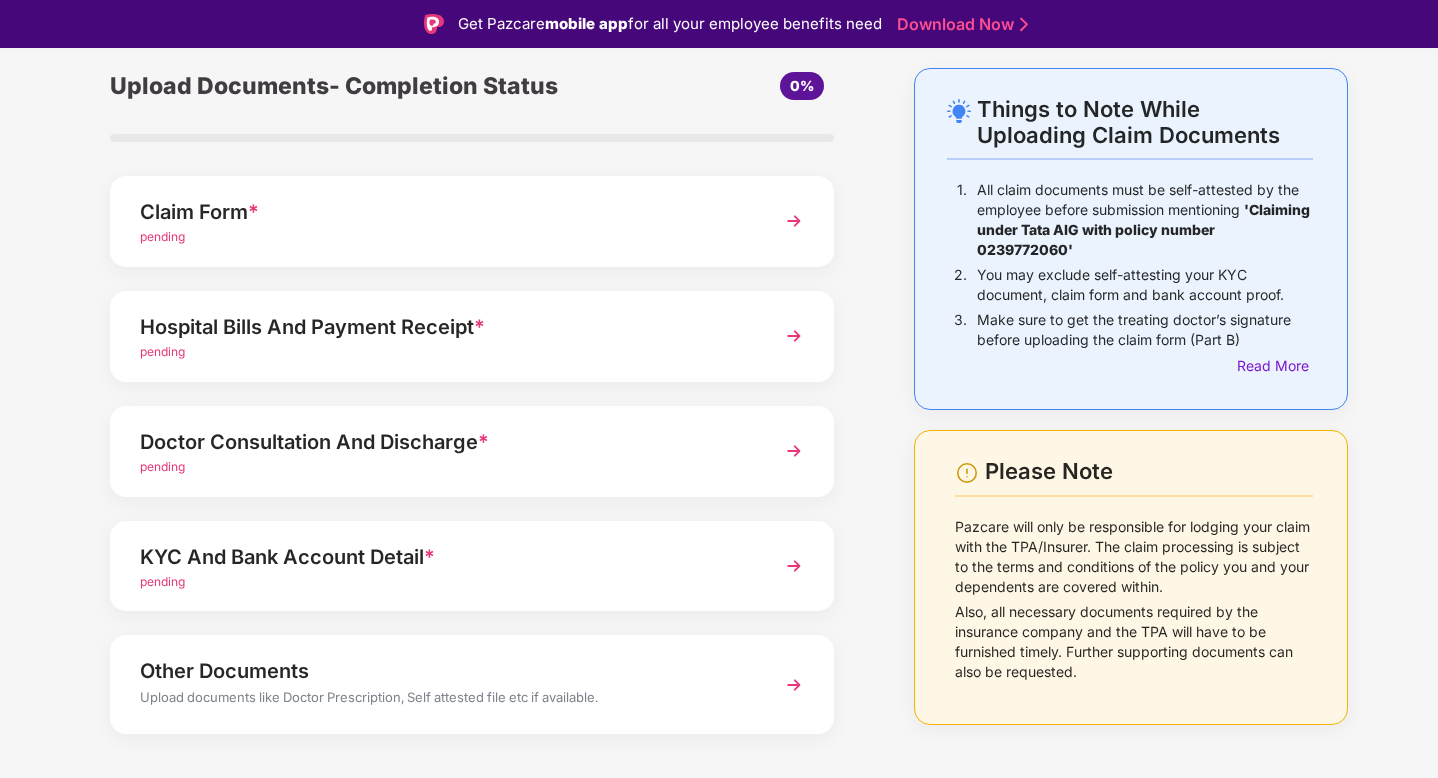 scroll, scrollTop: 39, scrollLeft: 0, axis: vertical 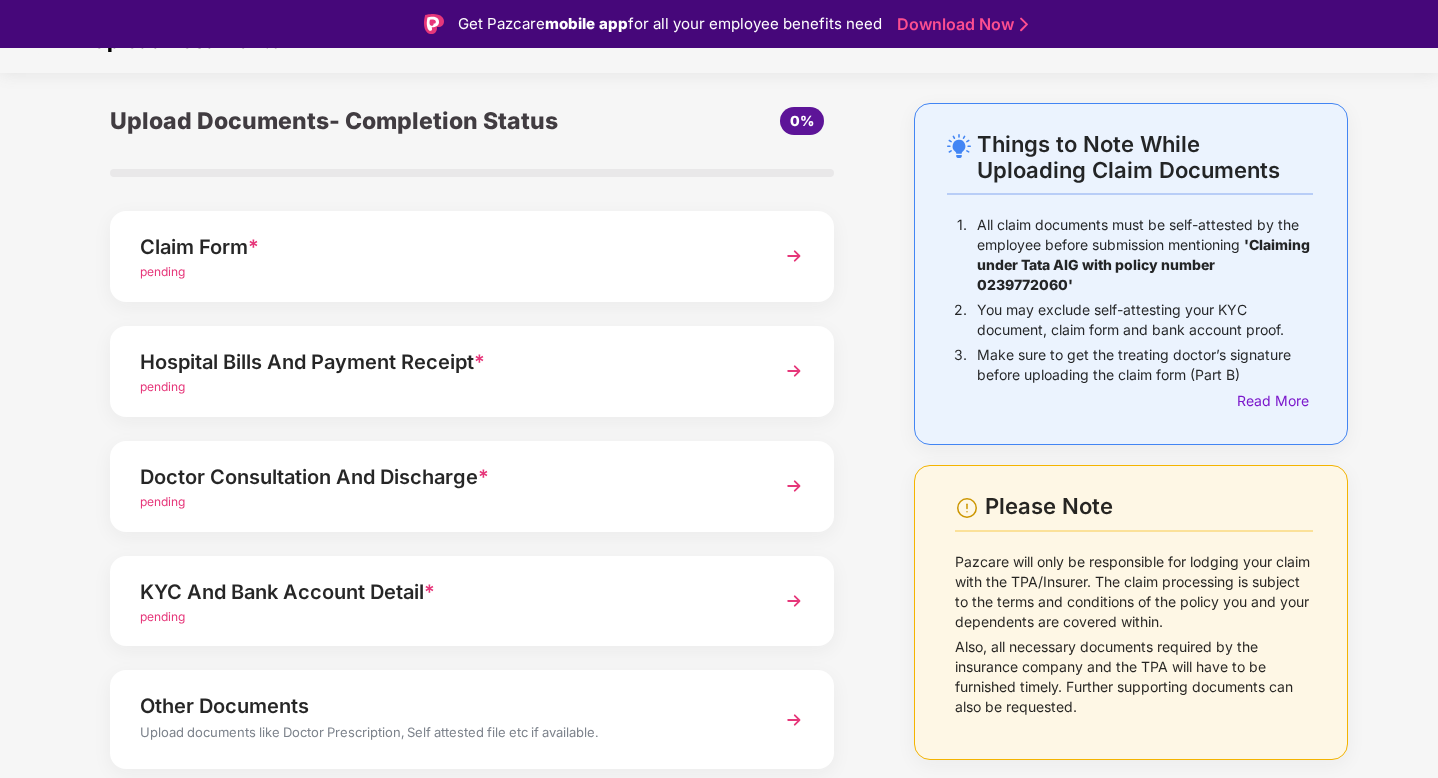 click on "Claim Form *" at bounding box center (444, 247) 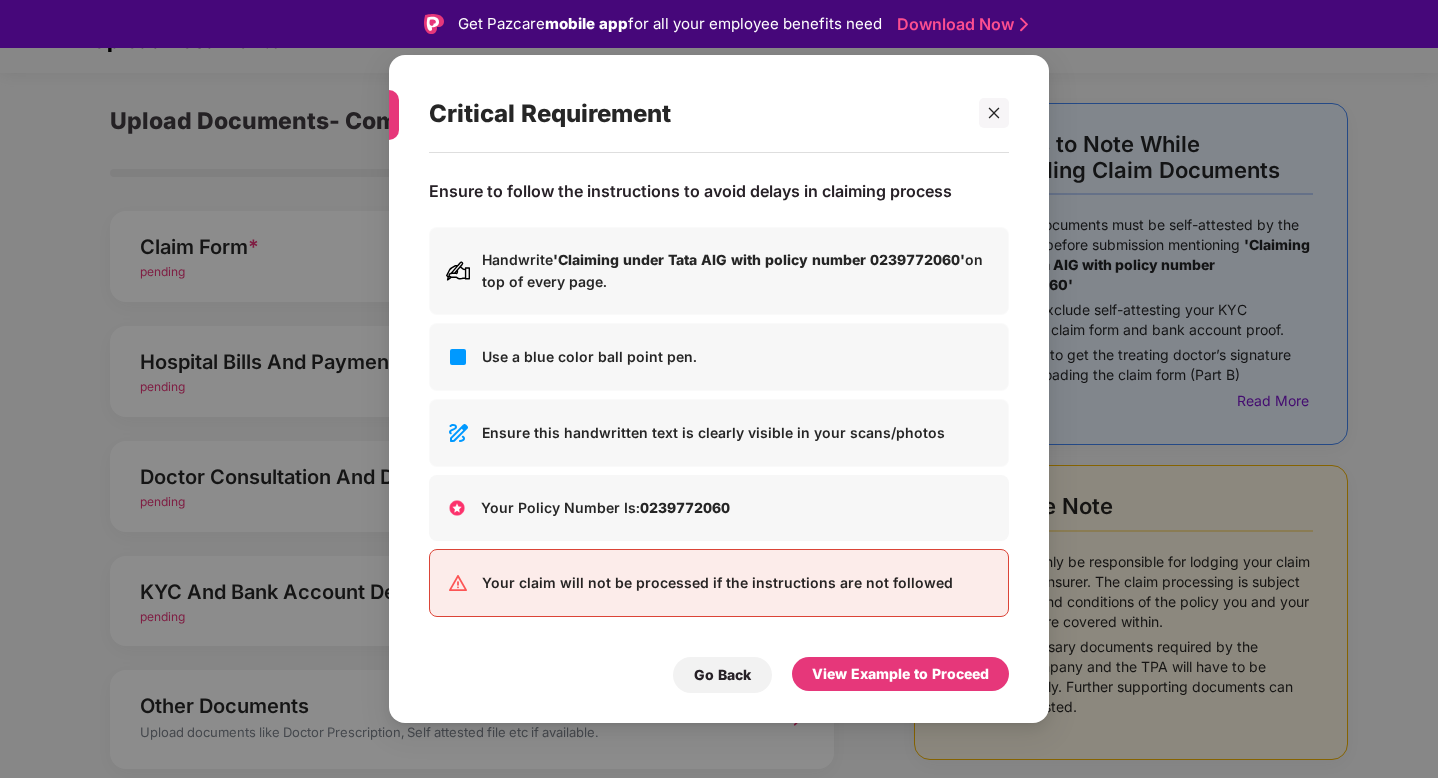 scroll, scrollTop: 36, scrollLeft: 0, axis: vertical 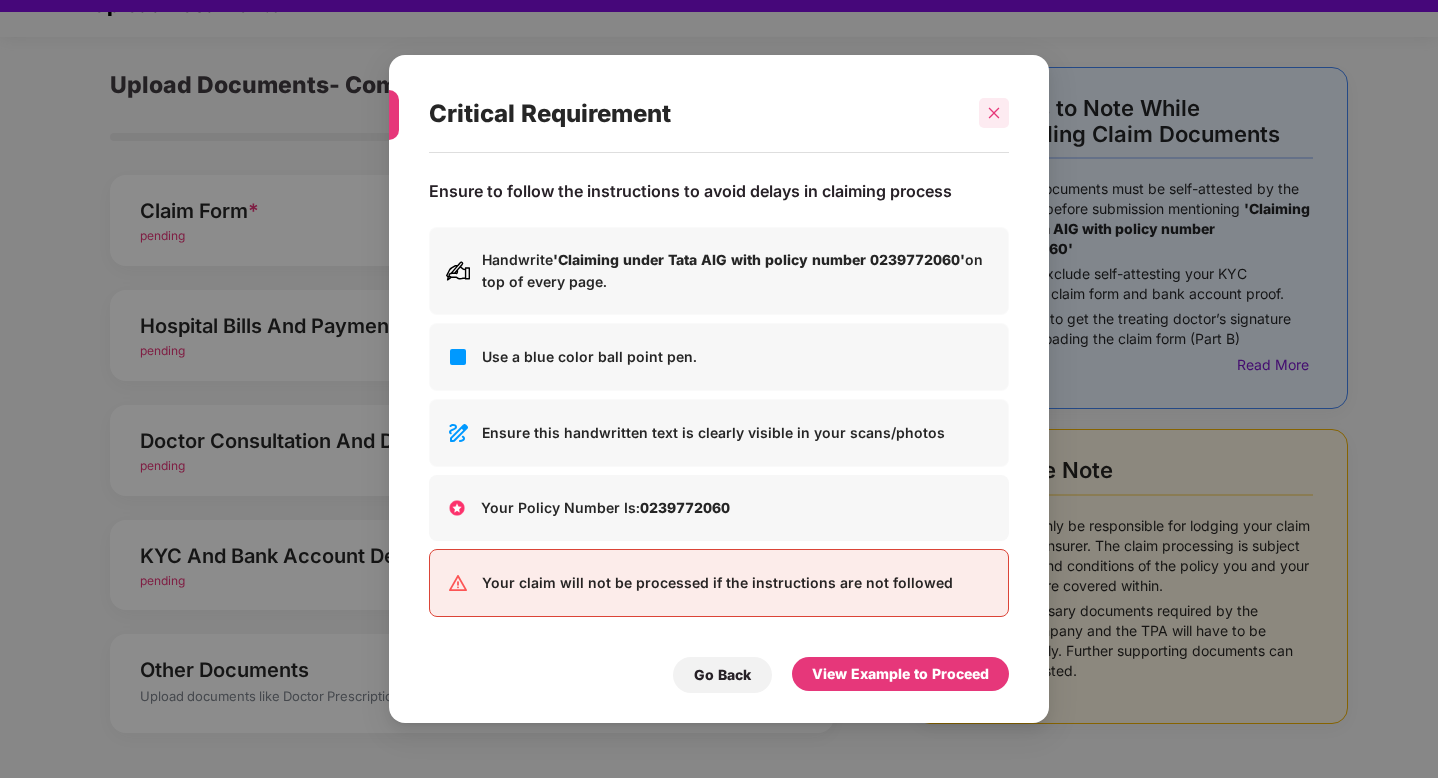 click 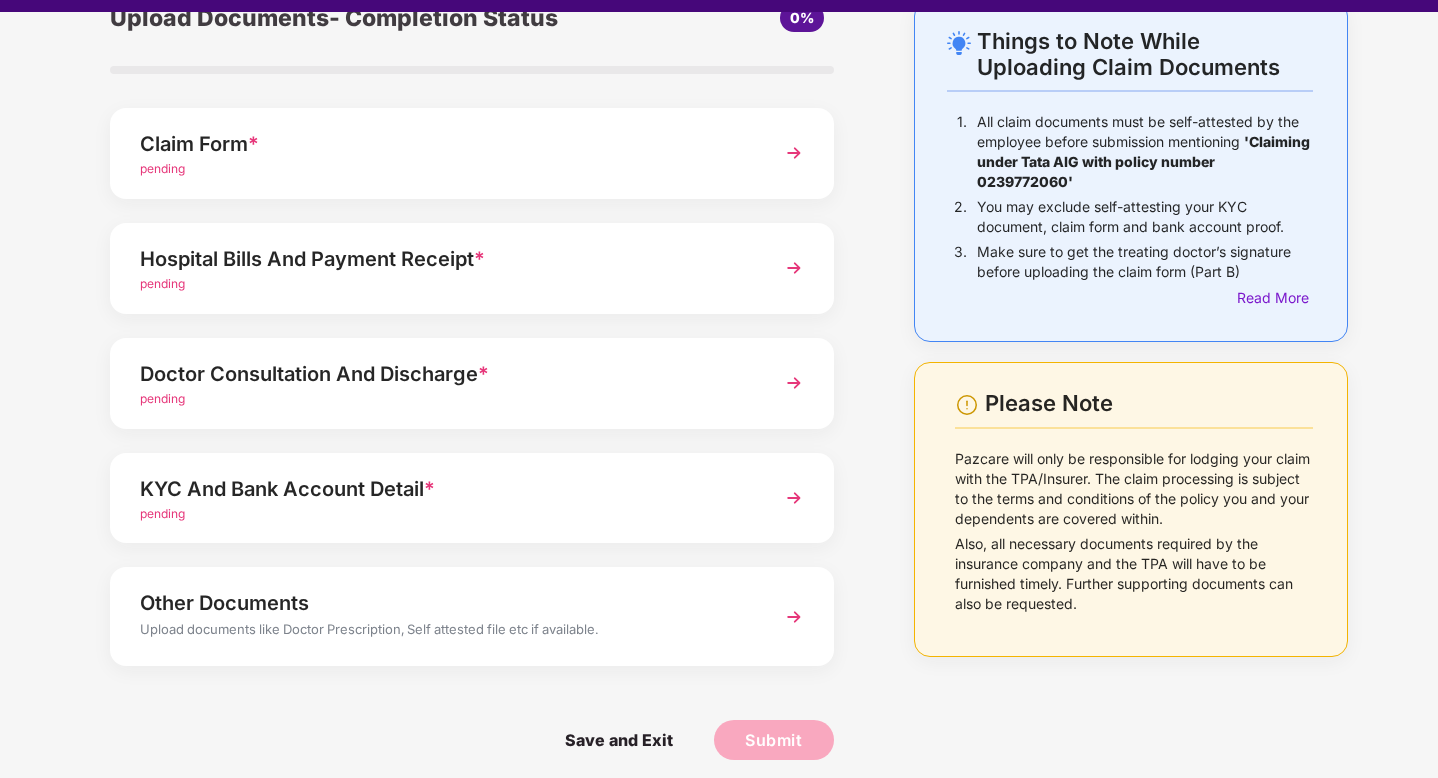 scroll, scrollTop: 0, scrollLeft: 0, axis: both 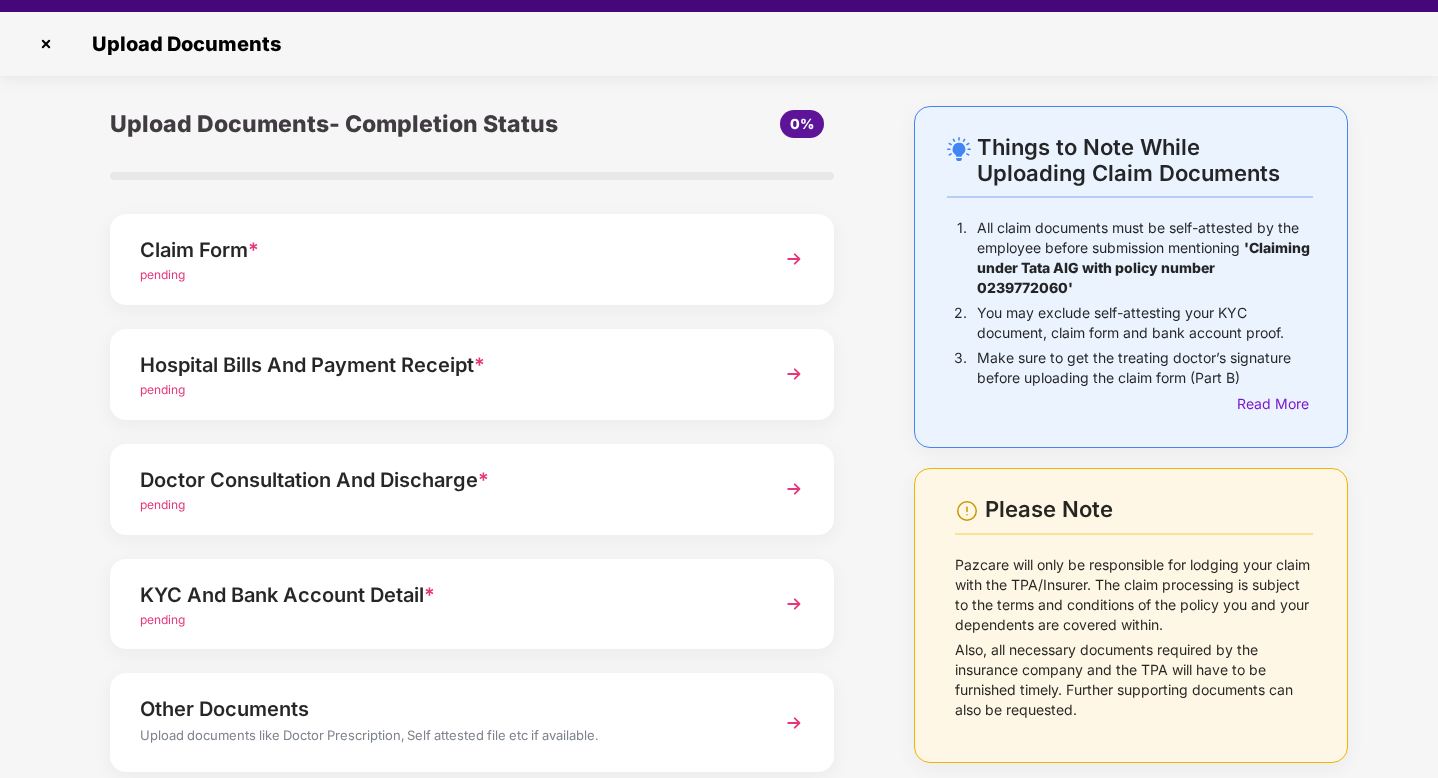 click at bounding box center [46, 44] 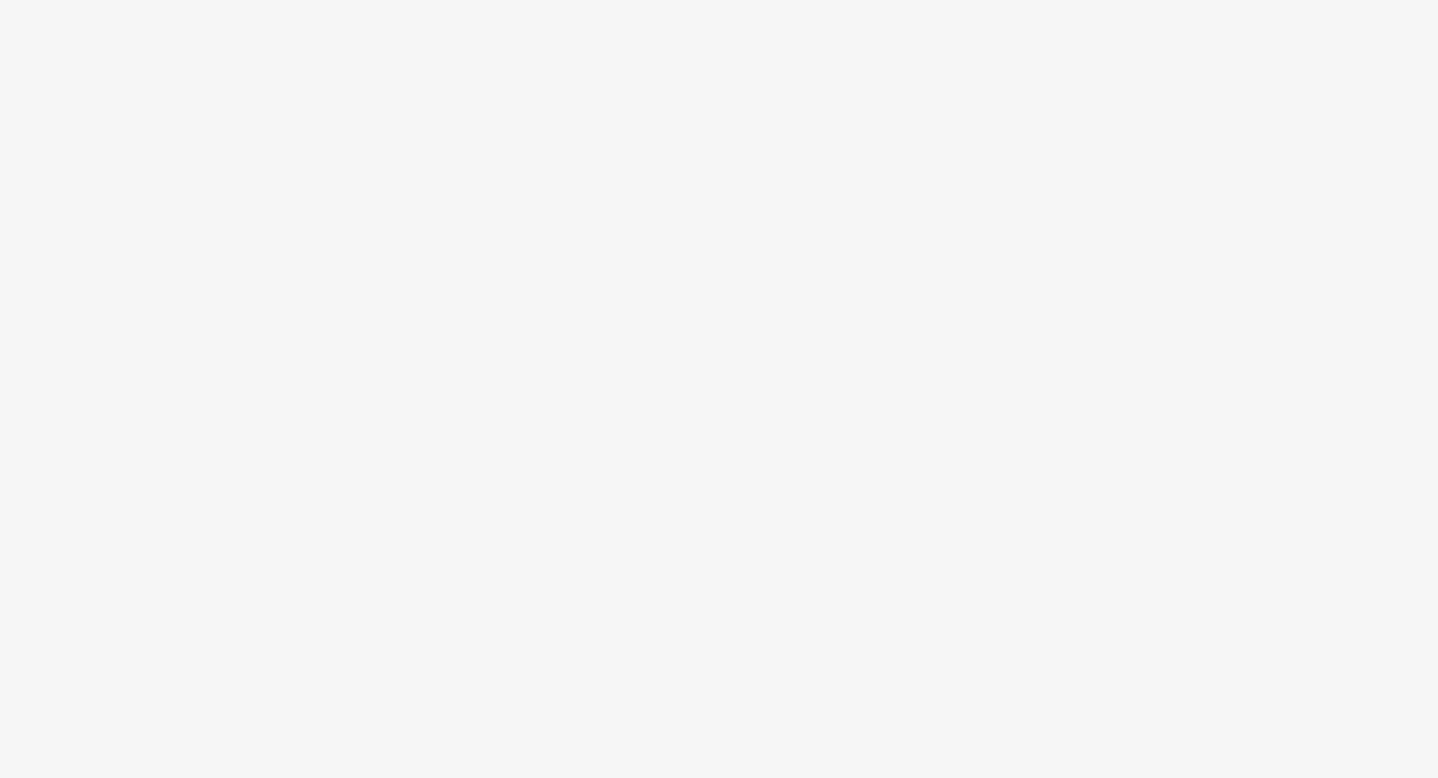 scroll, scrollTop: 0, scrollLeft: 0, axis: both 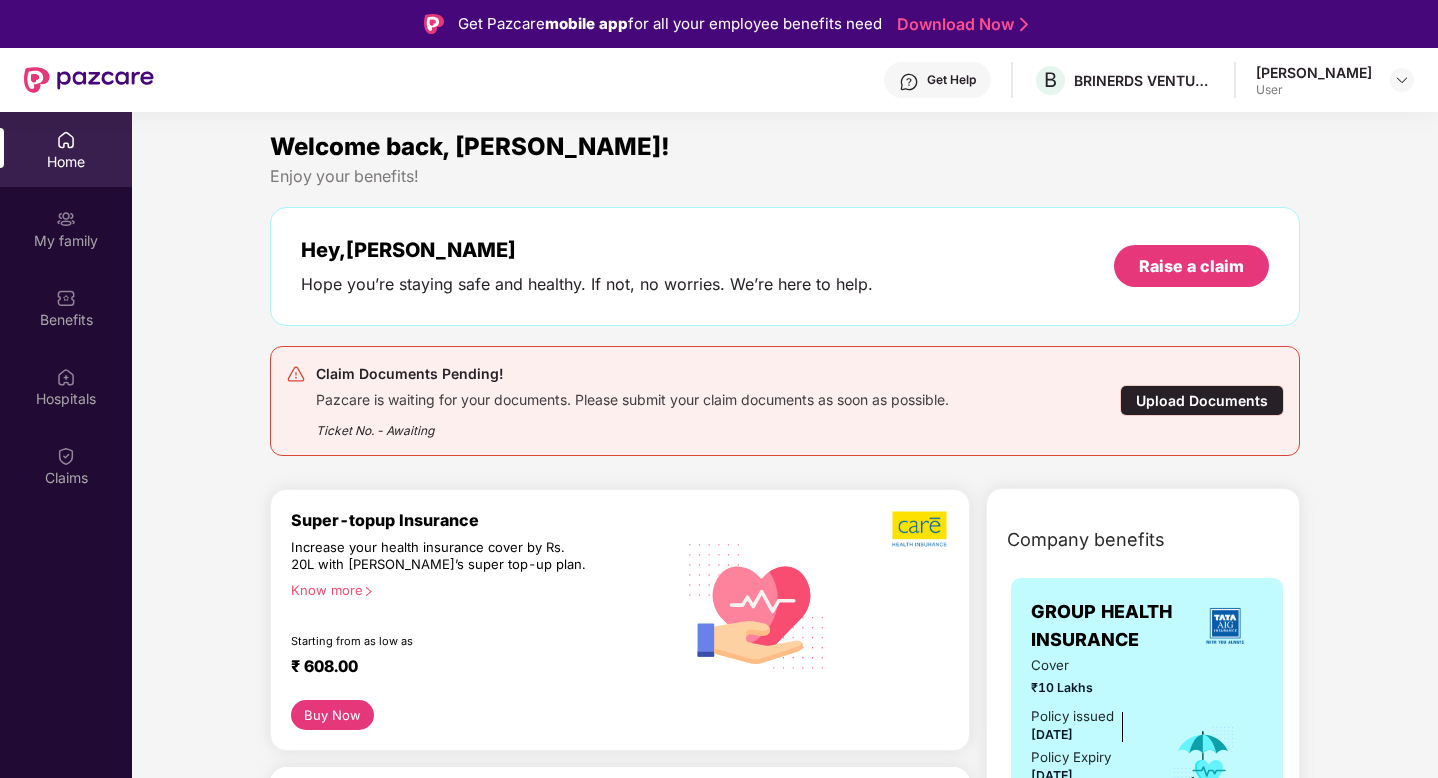 click on "Upload Documents" at bounding box center (1202, 400) 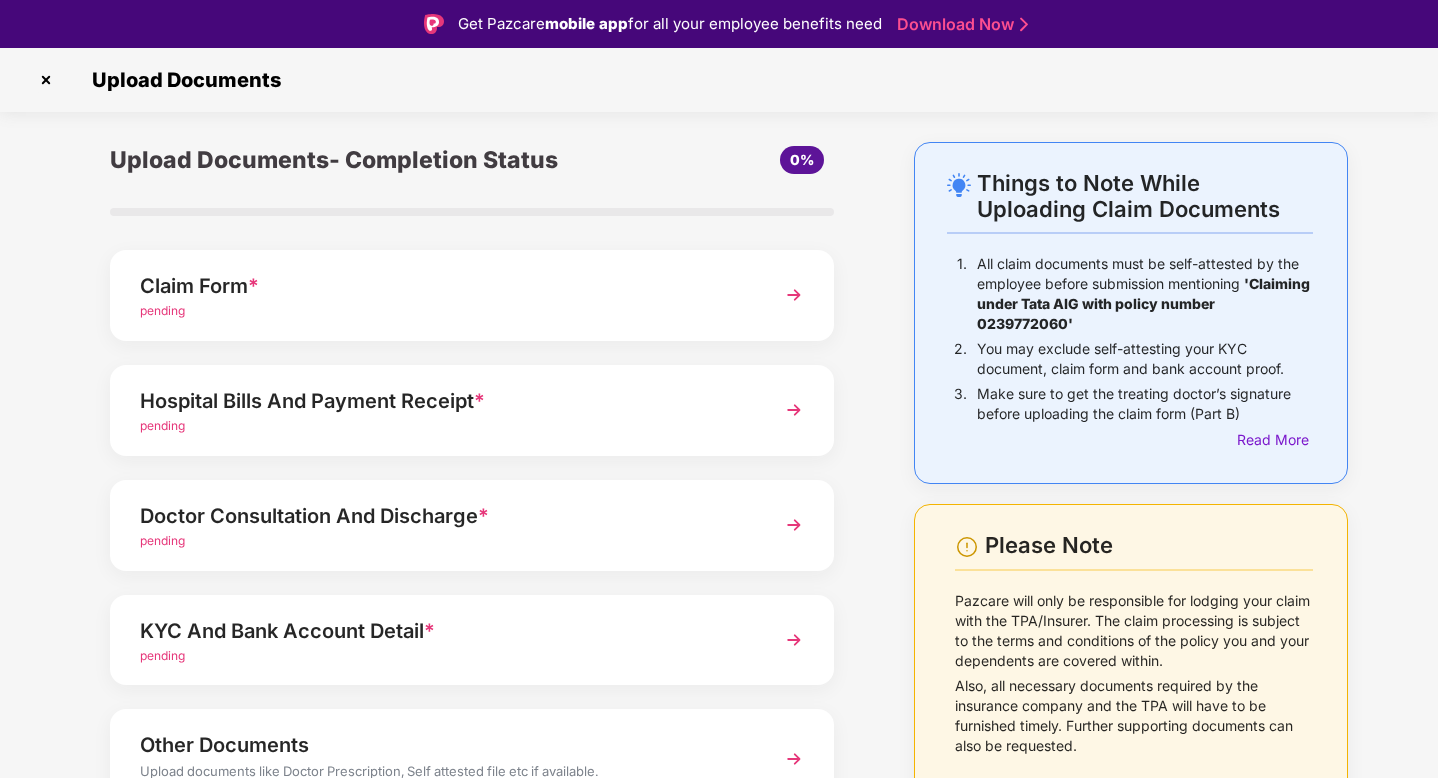 scroll, scrollTop: 28, scrollLeft: 0, axis: vertical 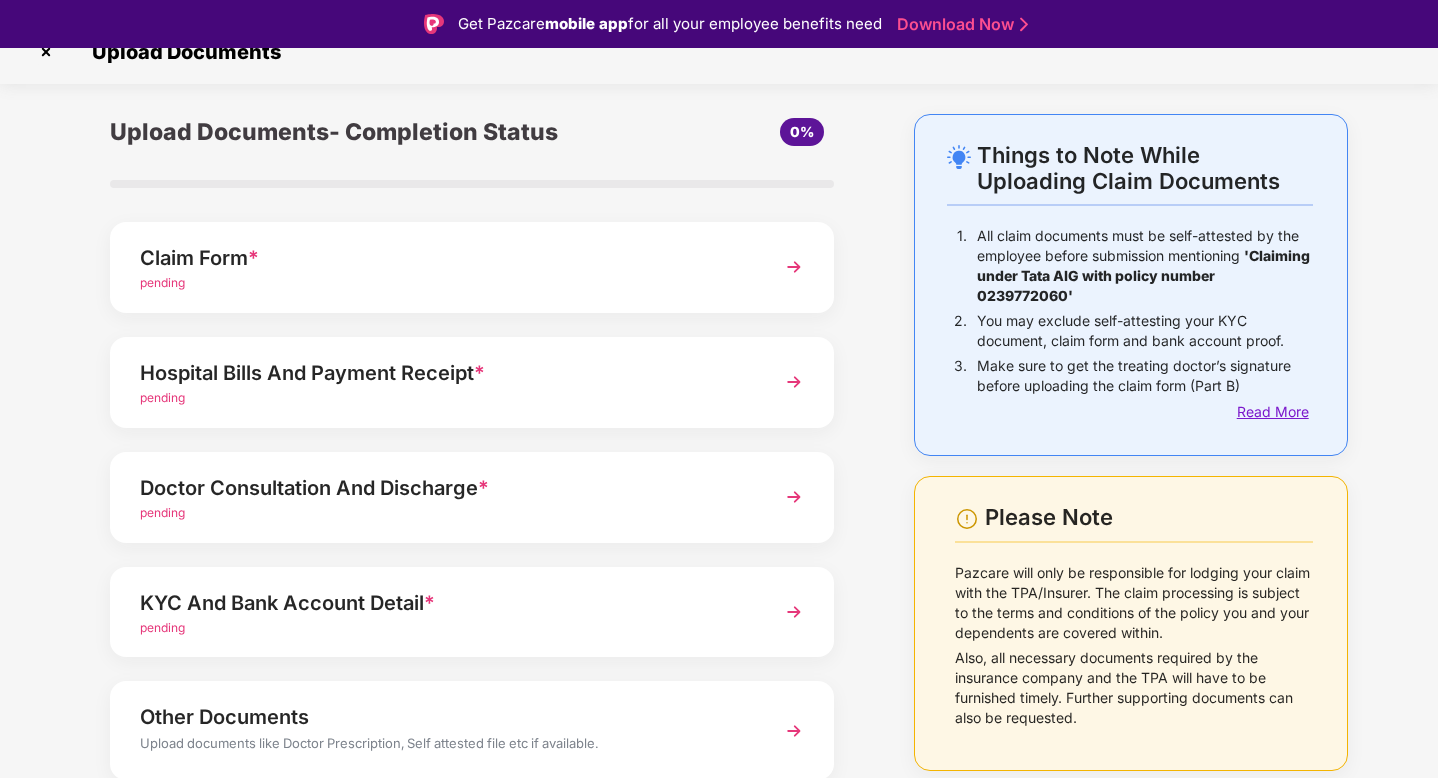 click on "Read More" at bounding box center [1275, 412] 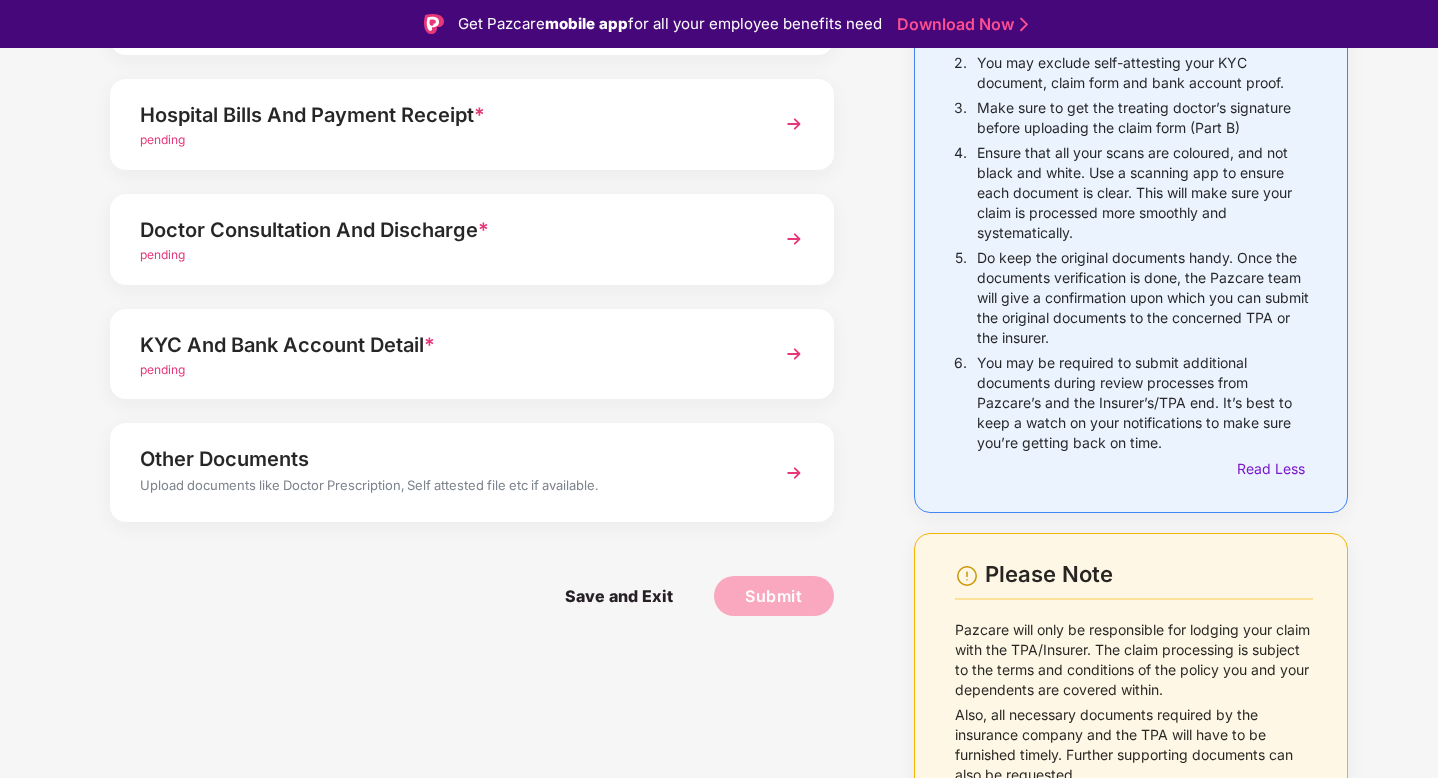scroll, scrollTop: 0, scrollLeft: 0, axis: both 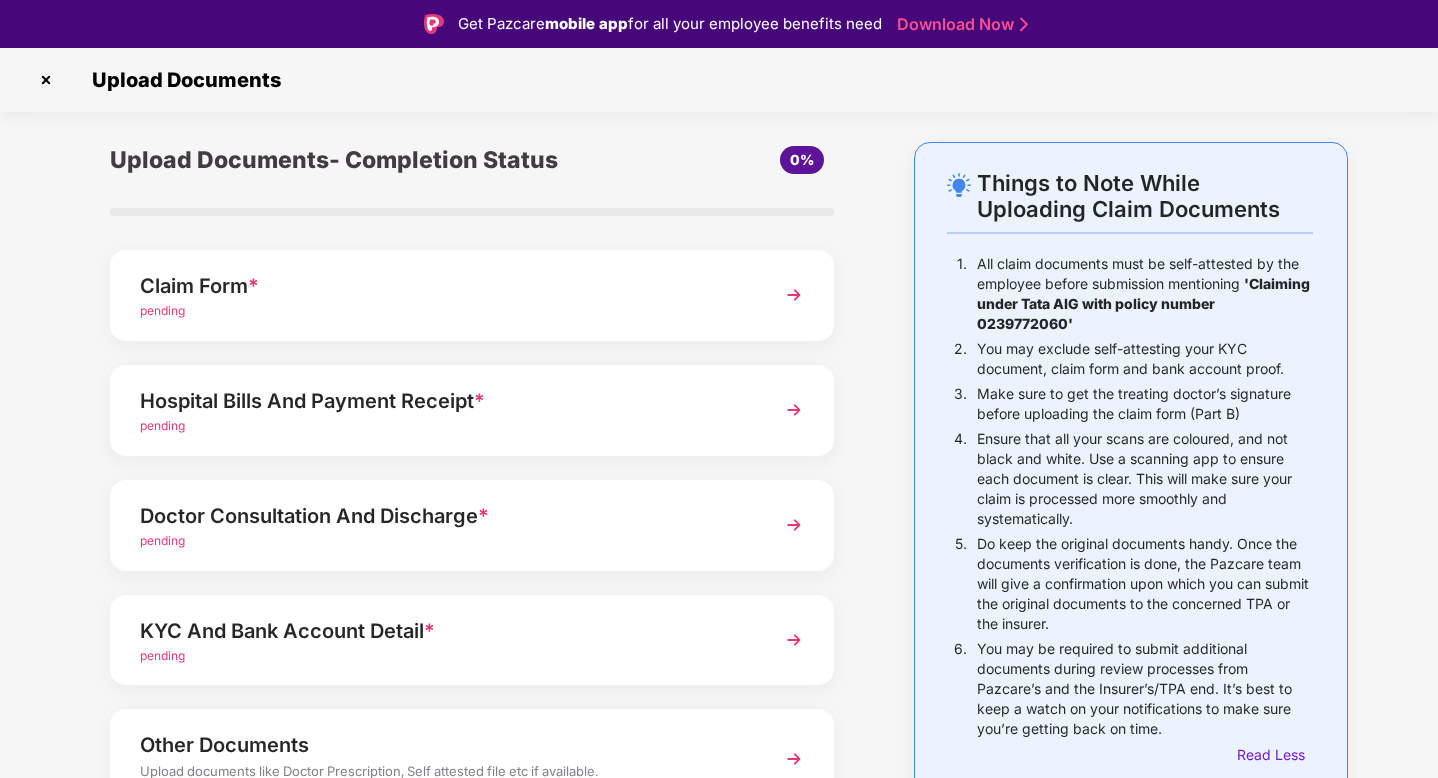 click at bounding box center [794, 295] 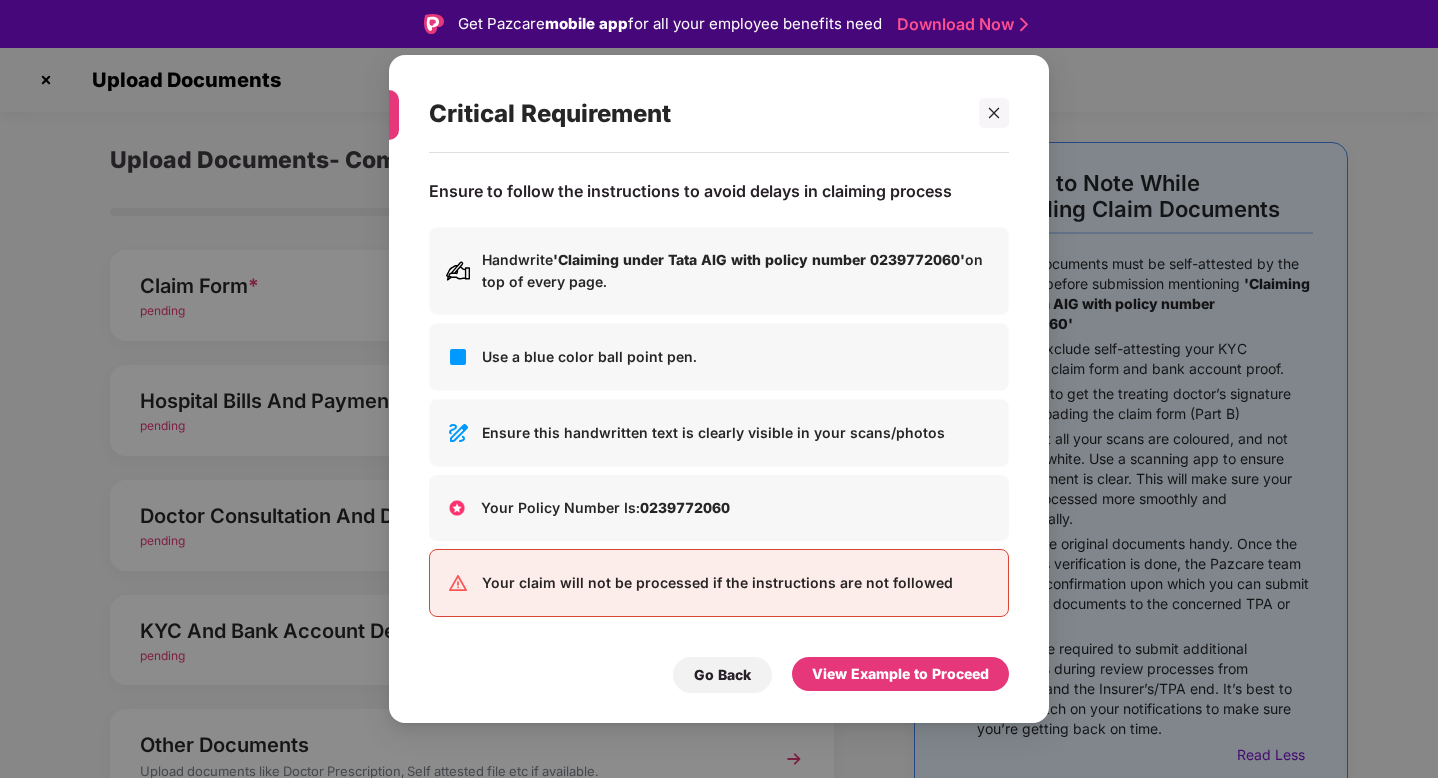scroll, scrollTop: 48, scrollLeft: 0, axis: vertical 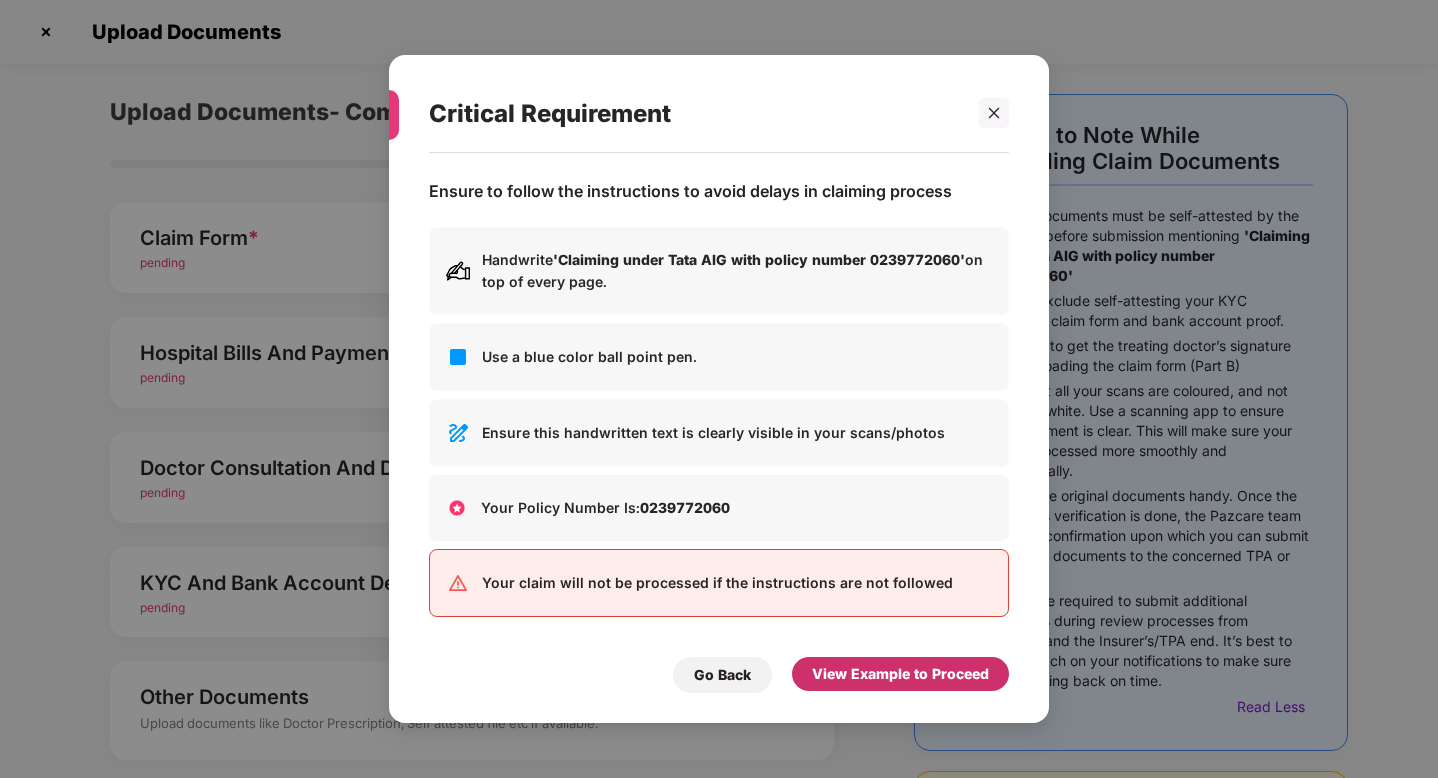 click on "View Example to Proceed" at bounding box center (900, 674) 